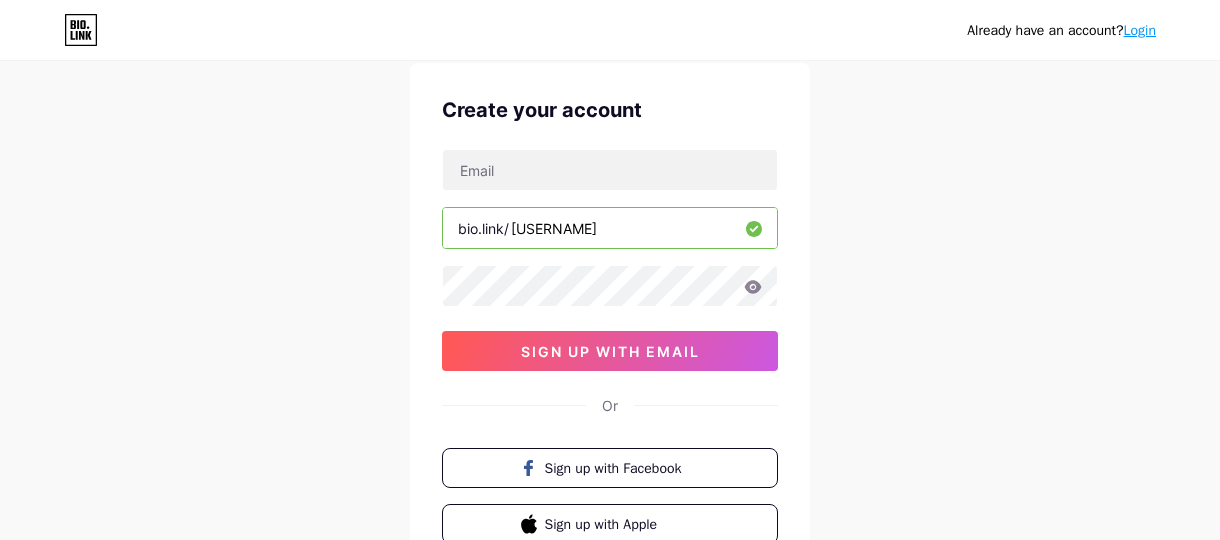 scroll, scrollTop: 100, scrollLeft: 0, axis: vertical 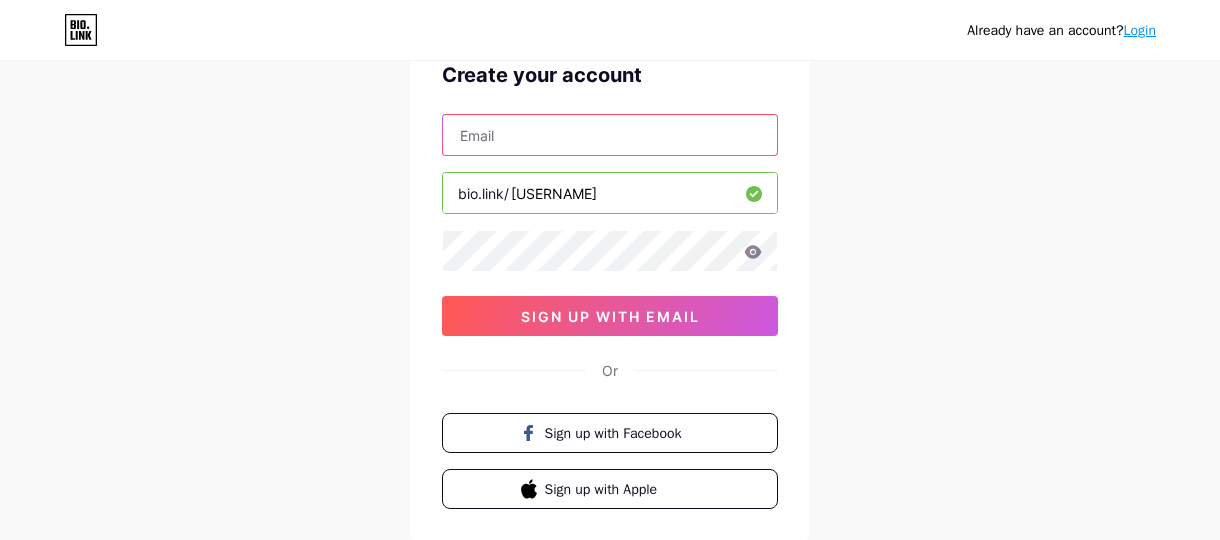 click at bounding box center [610, 135] 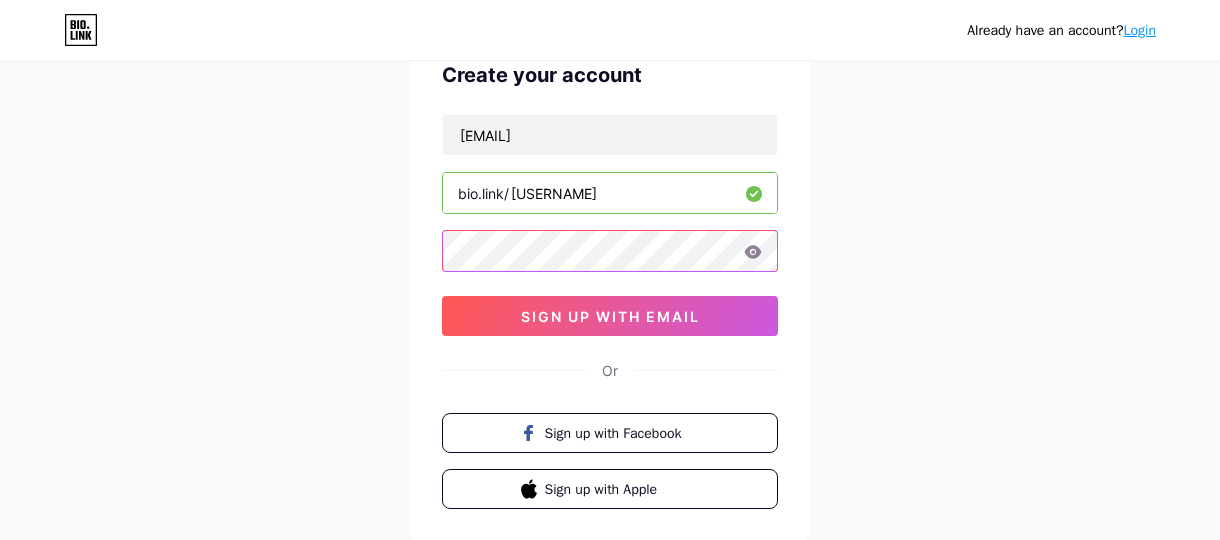 click on "Already have an account? Login Create your account [EMAIL] bio.link/ [USERNAME] sign up with email Or Sign up with Facebook Sign up with Apple By signing up, you agree to our Terms of Service and Privacy Policy ." at bounding box center (610, 282) 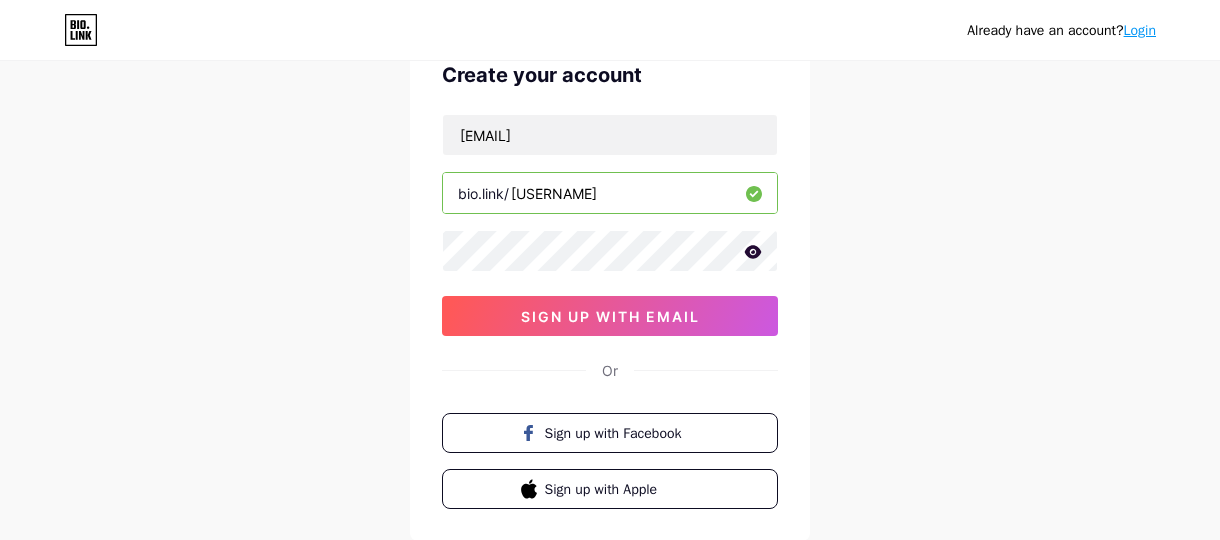click at bounding box center [0, 0] 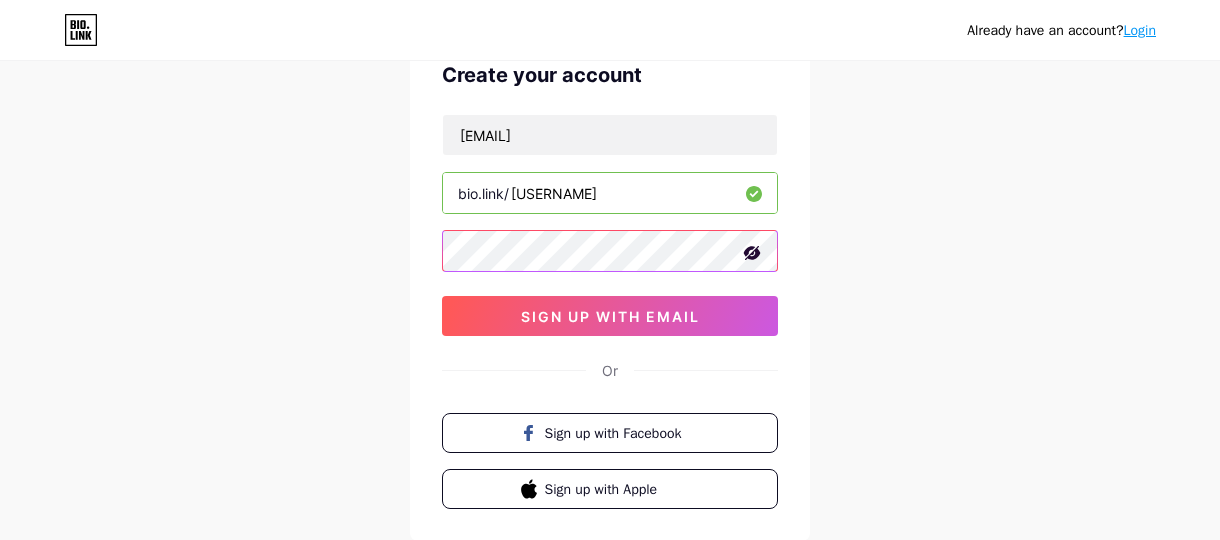 click on "Already have an account? Login Create your account [EMAIL] bio.link/ [USERNAME] sign up with email Or Sign up with Facebook Sign up with Apple By signing up, you agree to our Terms of Service and Privacy Policy ." at bounding box center [610, 282] 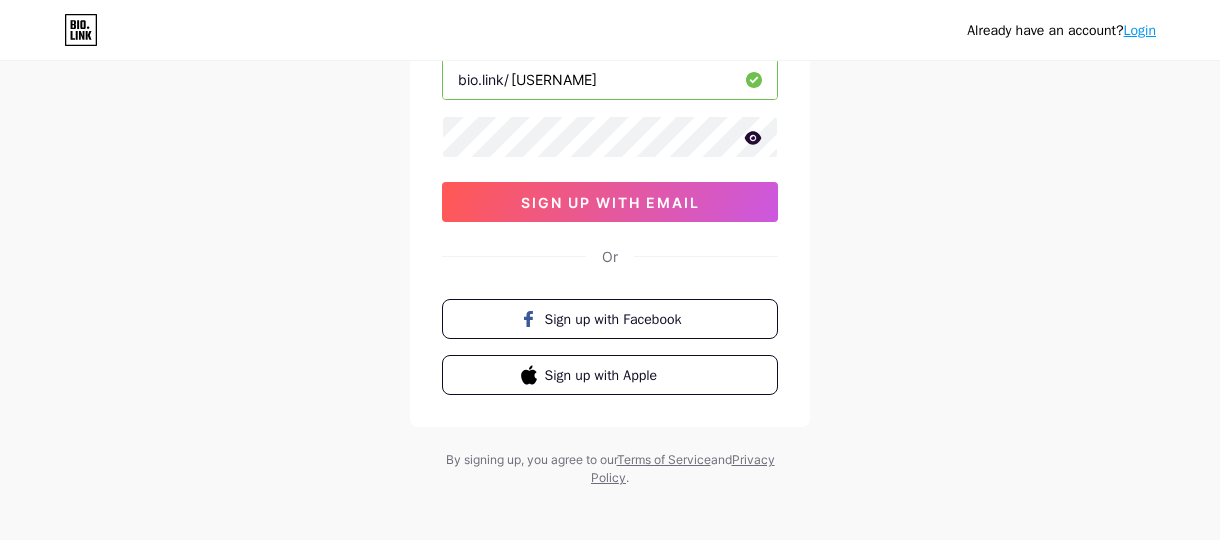 scroll, scrollTop: 225, scrollLeft: 0, axis: vertical 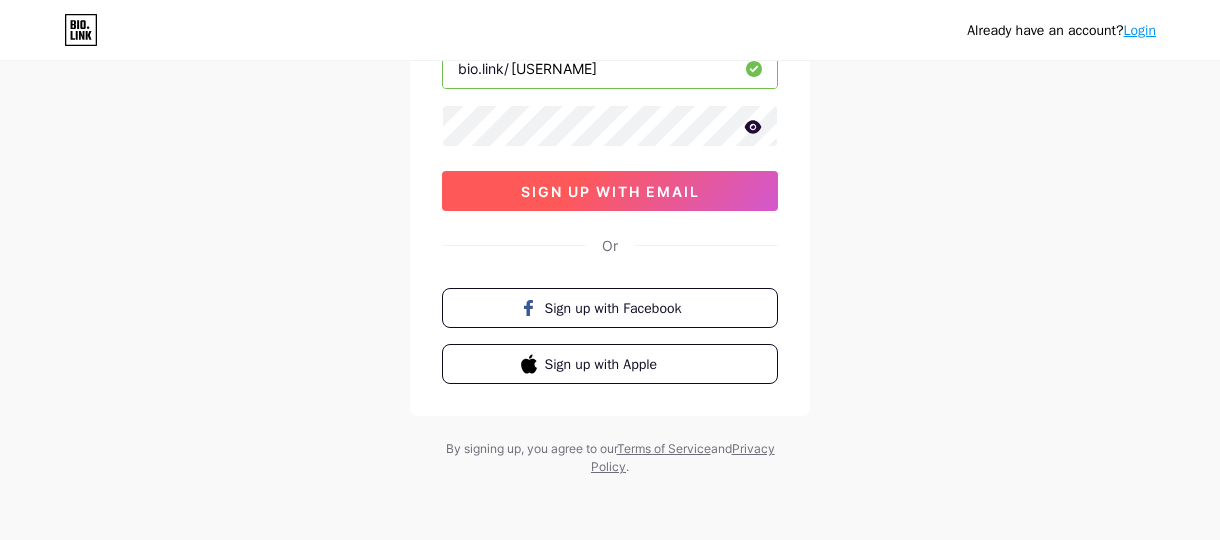 click on "sign up with email" at bounding box center [610, 191] 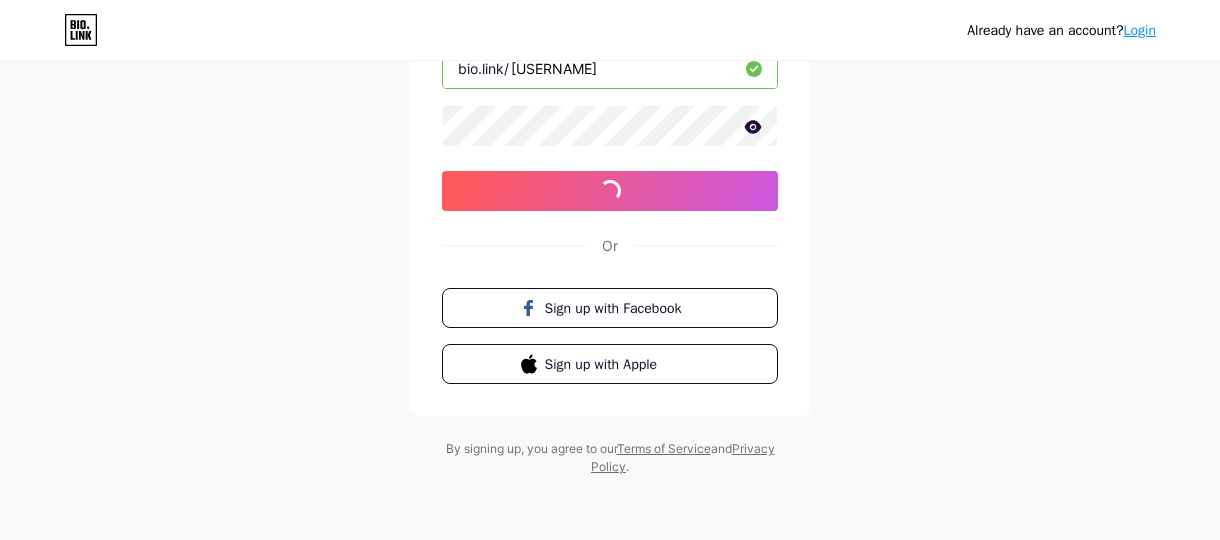 scroll, scrollTop: 125, scrollLeft: 0, axis: vertical 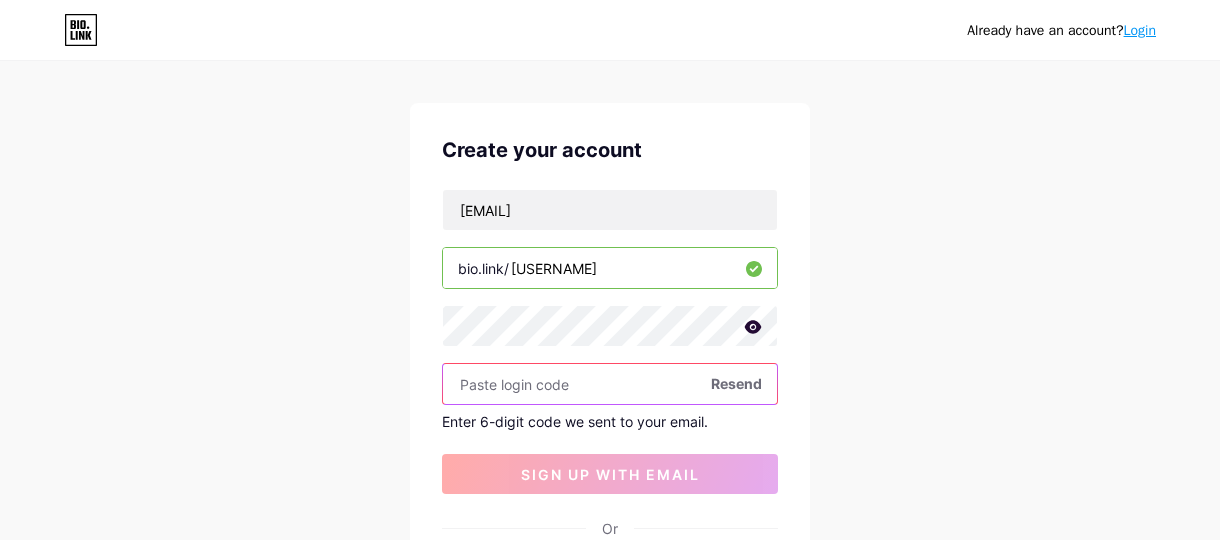 paste on "[NUMBER]" 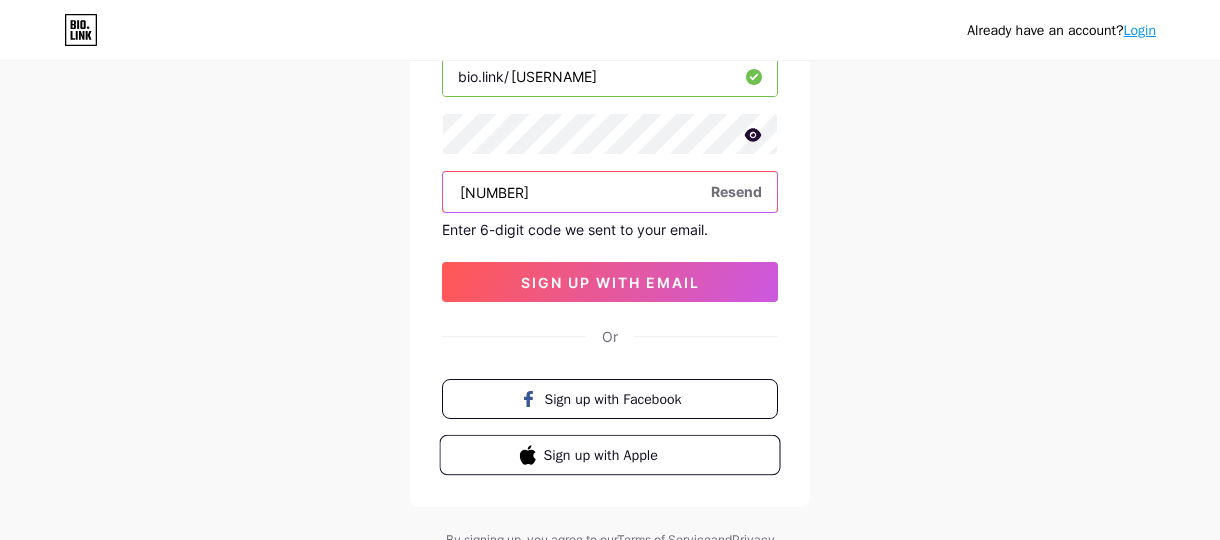 scroll, scrollTop: 225, scrollLeft: 0, axis: vertical 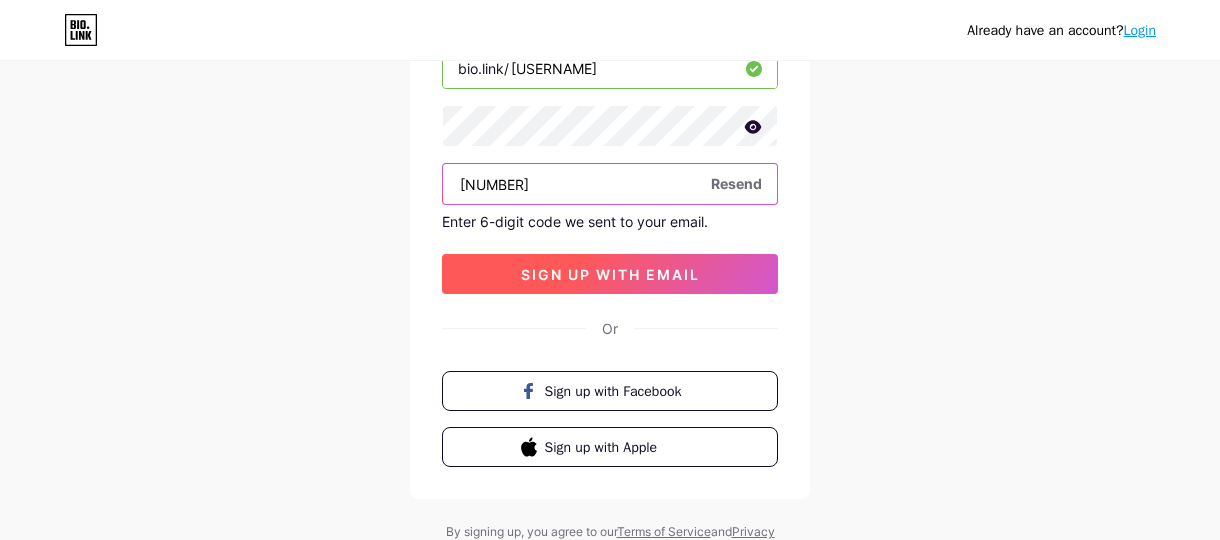 type on "[NUMBER]" 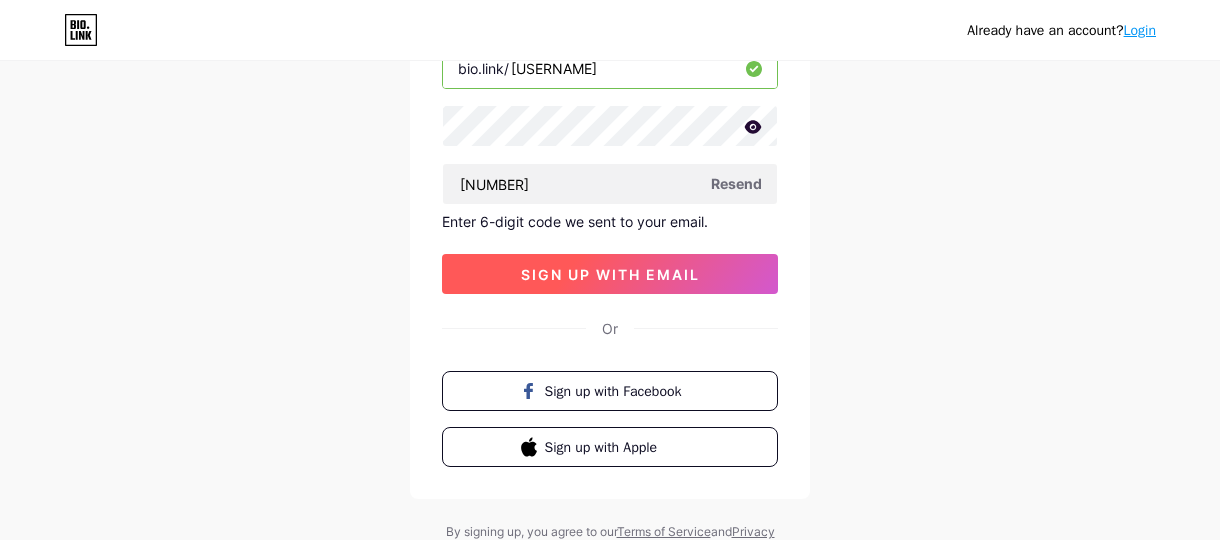 click on "sign up with email" at bounding box center (610, 274) 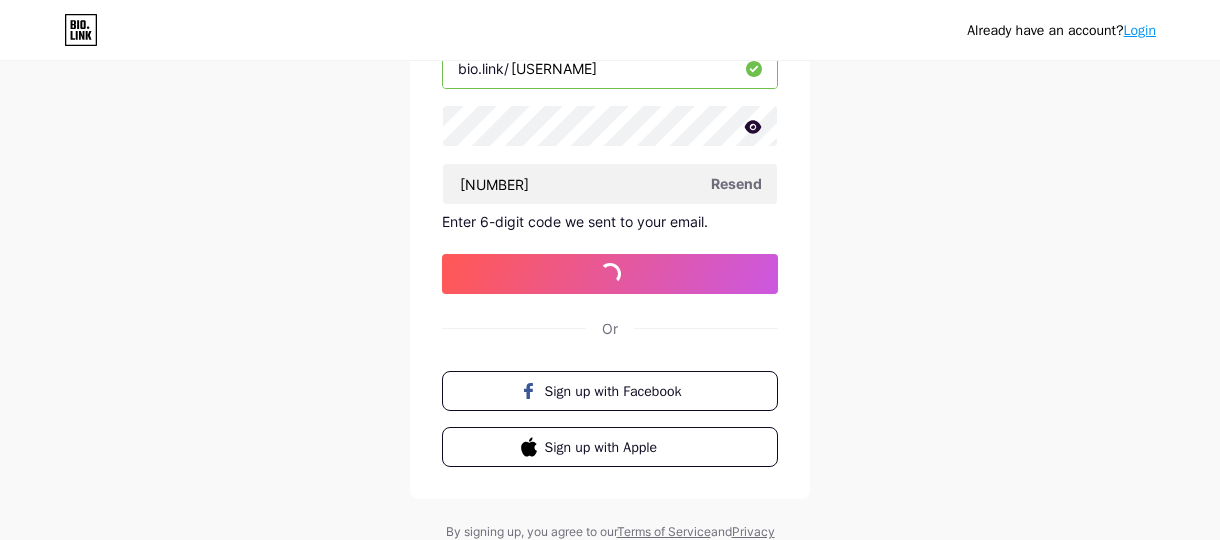 scroll, scrollTop: 0, scrollLeft: 0, axis: both 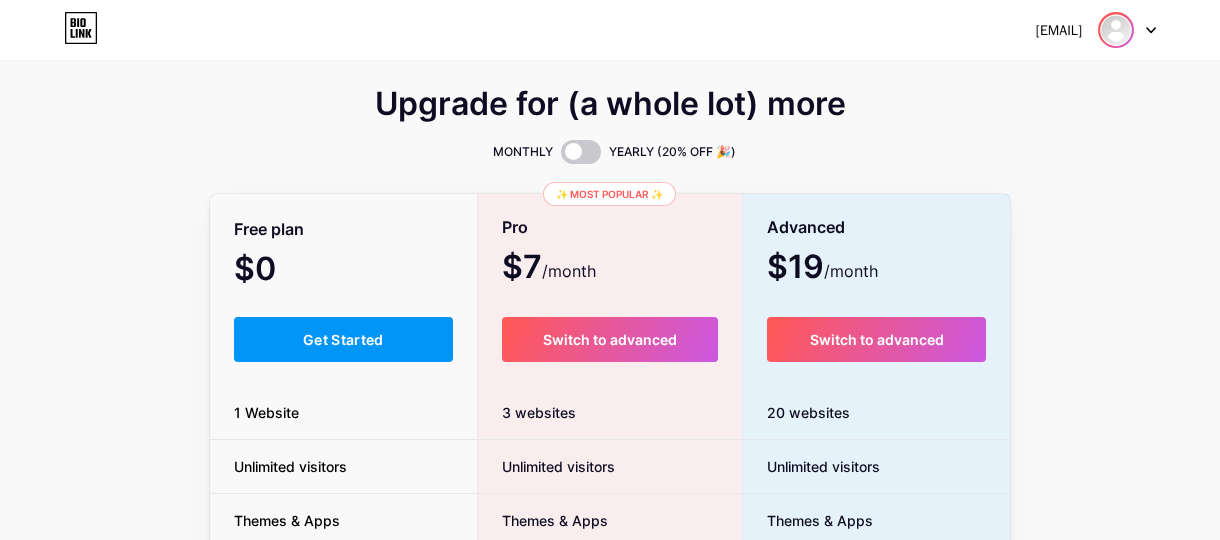 click at bounding box center (1116, 30) 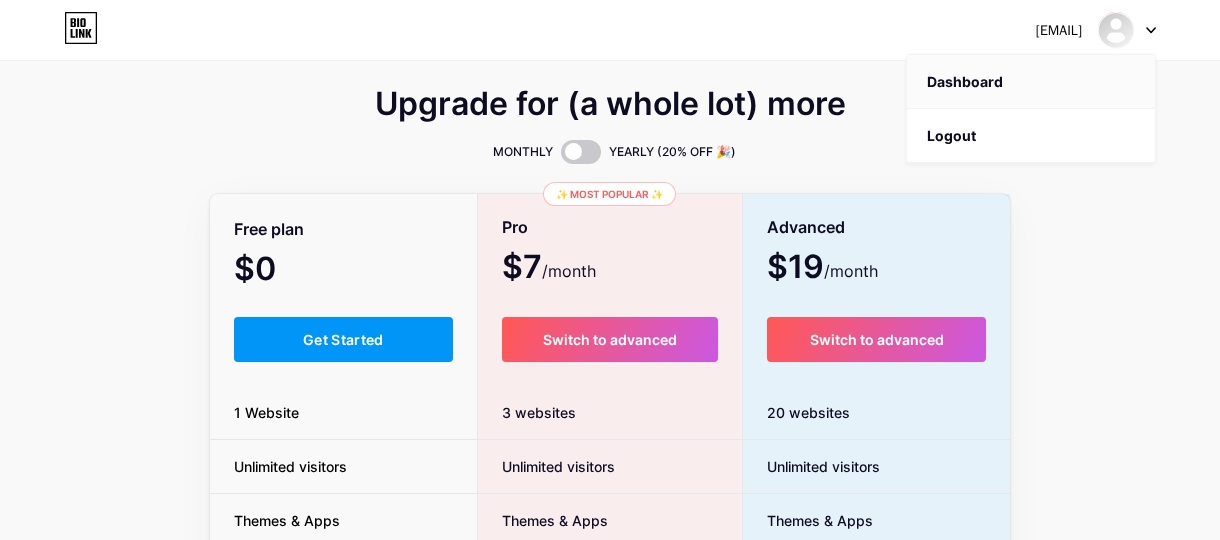 click on "Dashboard" at bounding box center (1031, 82) 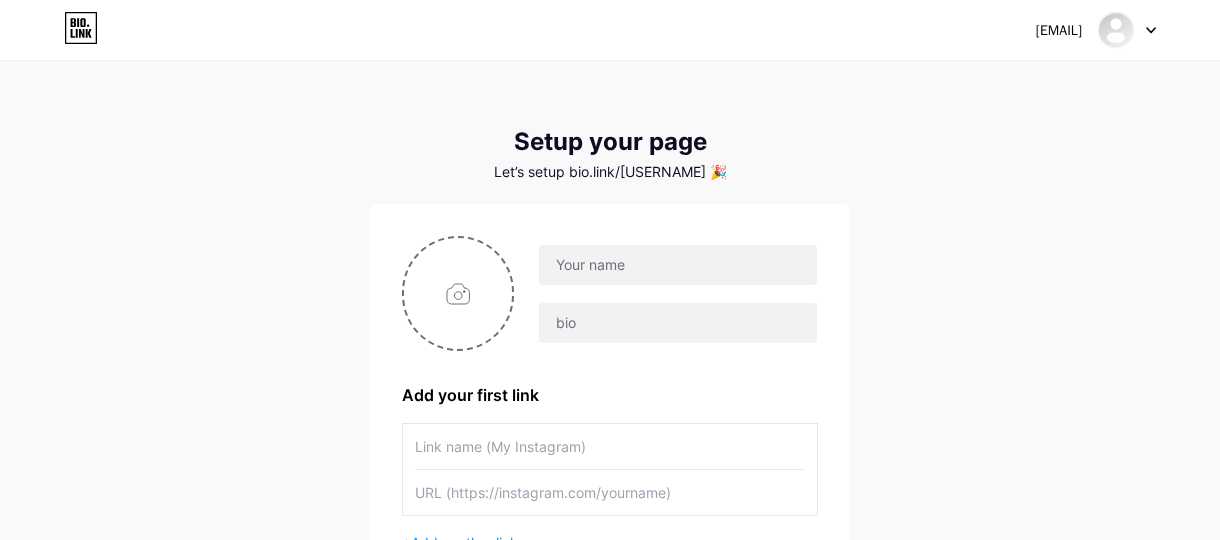 scroll, scrollTop: 100, scrollLeft: 0, axis: vertical 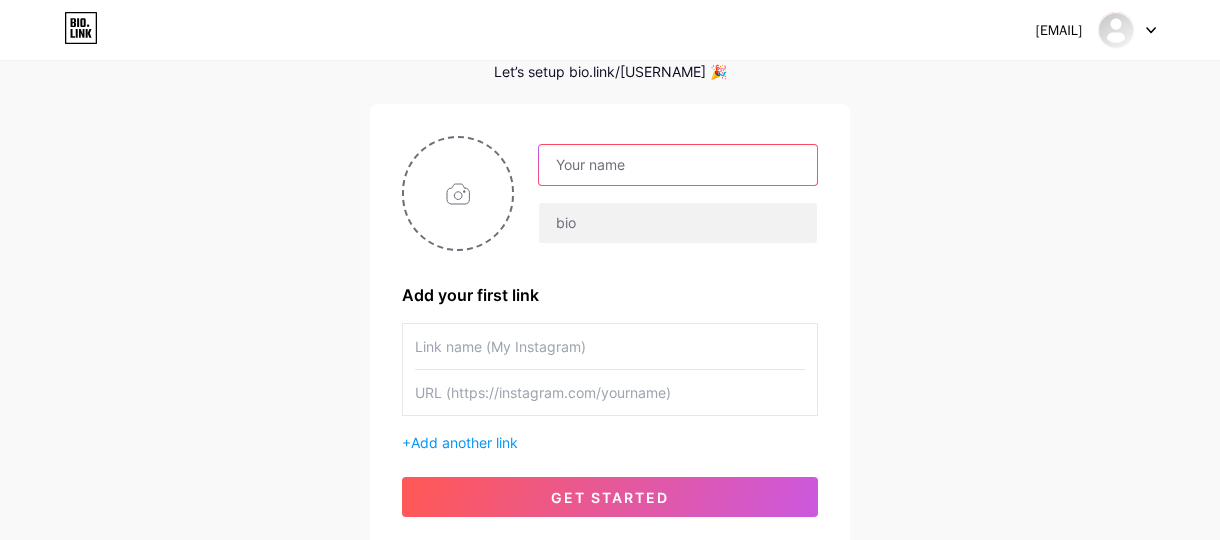 click at bounding box center (678, 165) 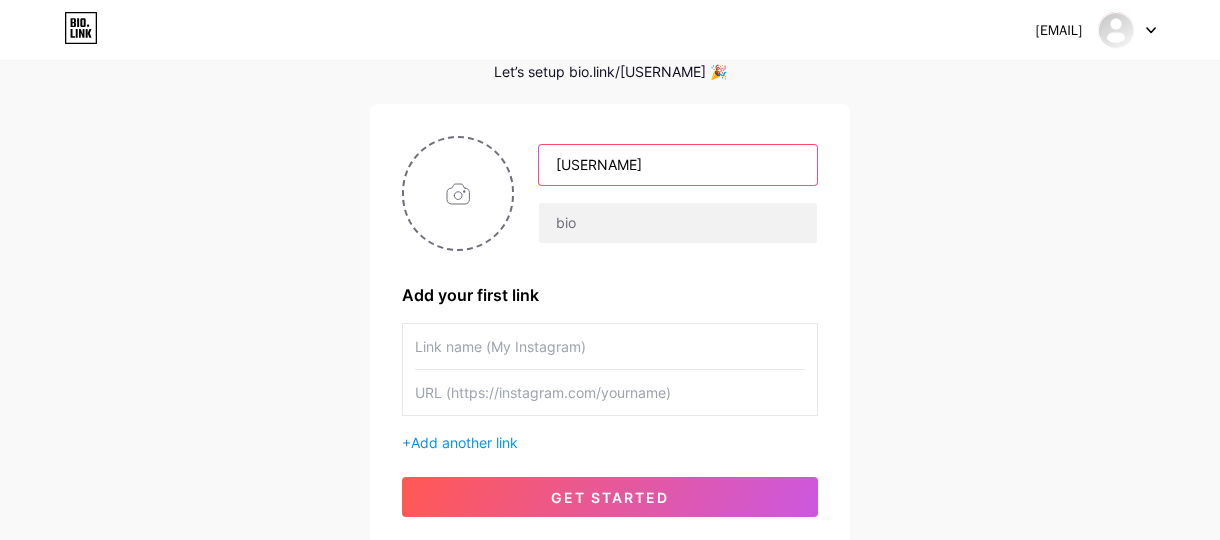type on "[USERNAME]" 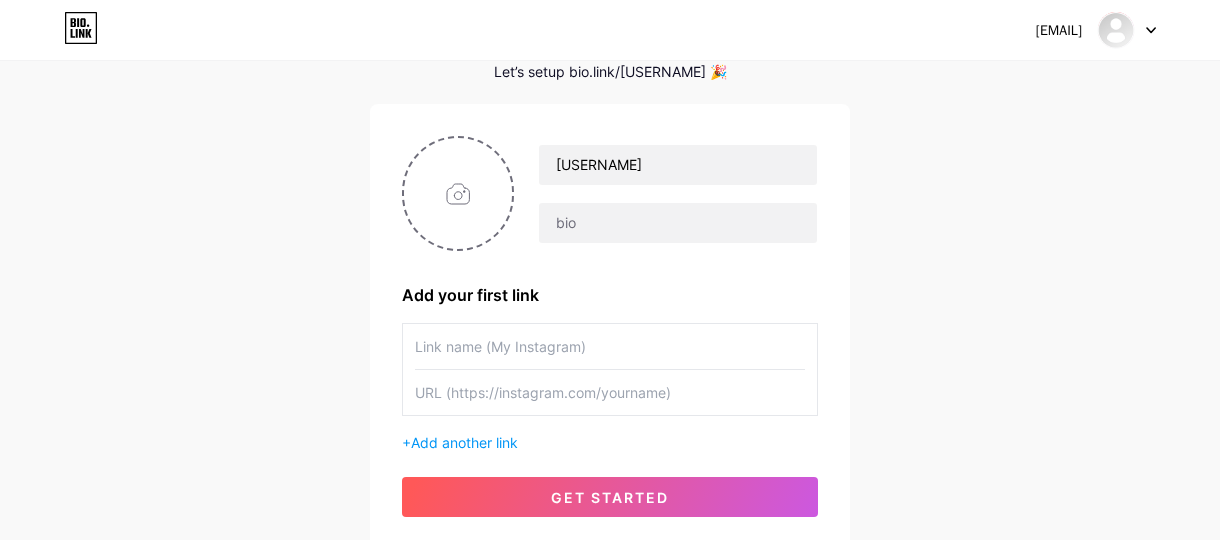 click on "[EMAIL] Dashboard Logout Setup your page Let’s setup bio.link/[USERNAME] 🎉 [USERNAME] Add your first link + Add another link get started" at bounding box center (610, 256) 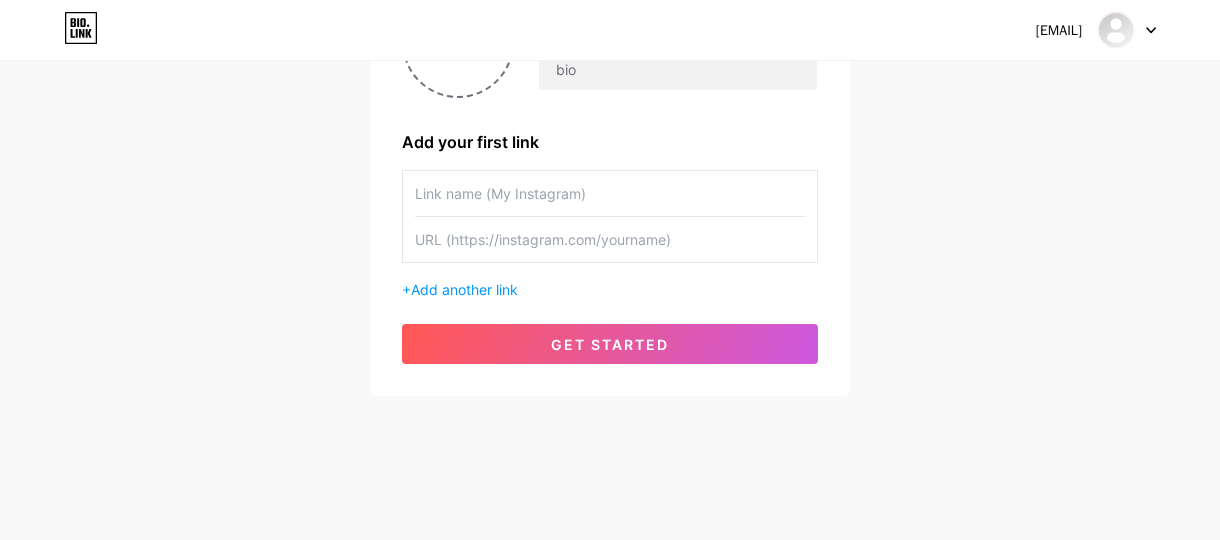 scroll, scrollTop: 153, scrollLeft: 0, axis: vertical 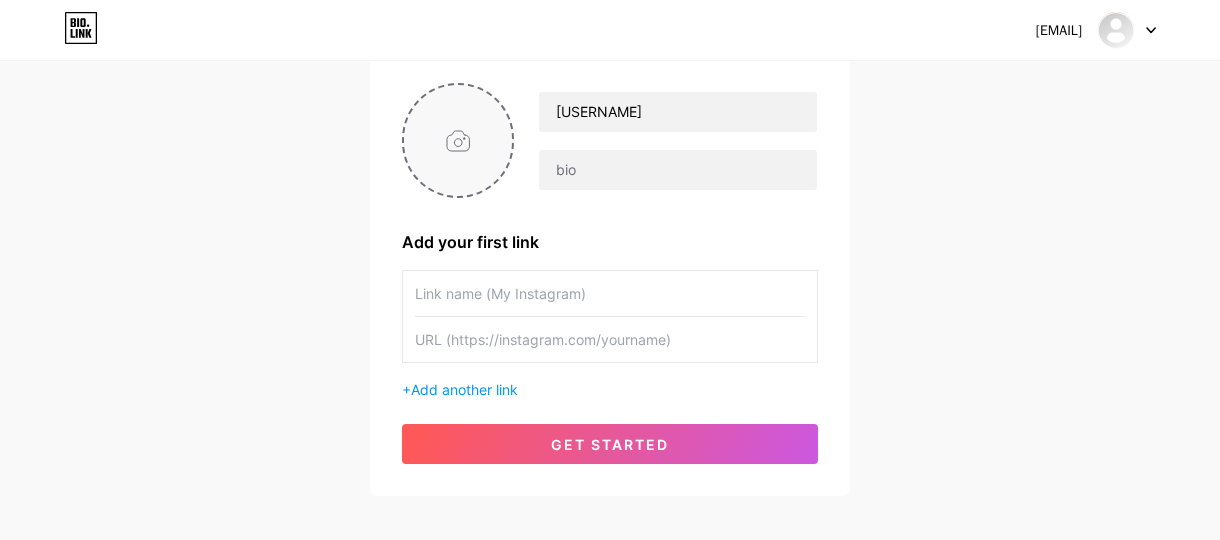 click at bounding box center (458, 140) 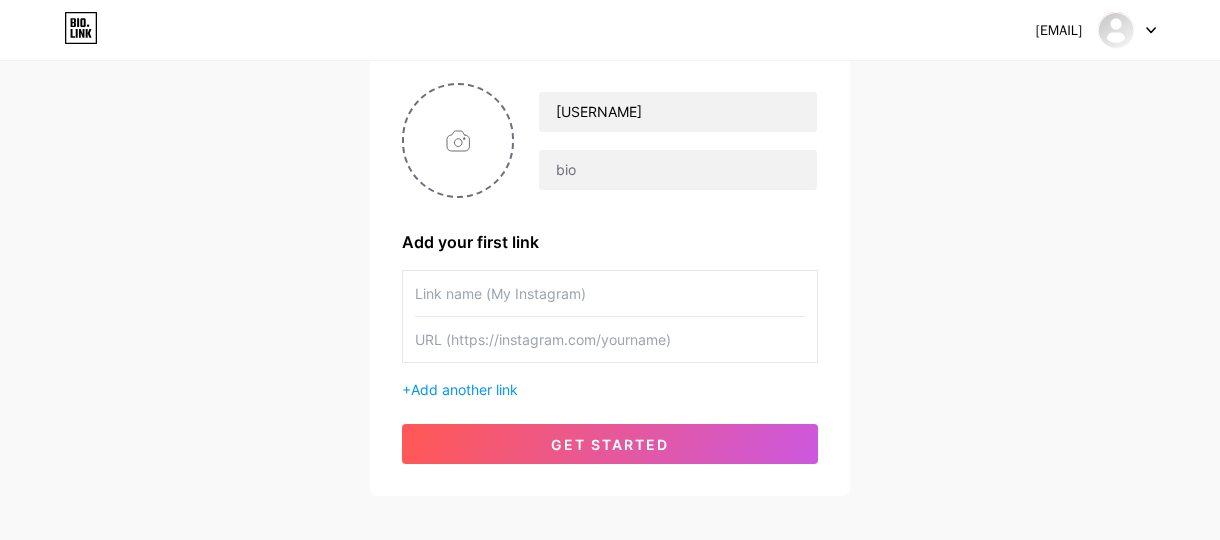 scroll, scrollTop: 253, scrollLeft: 0, axis: vertical 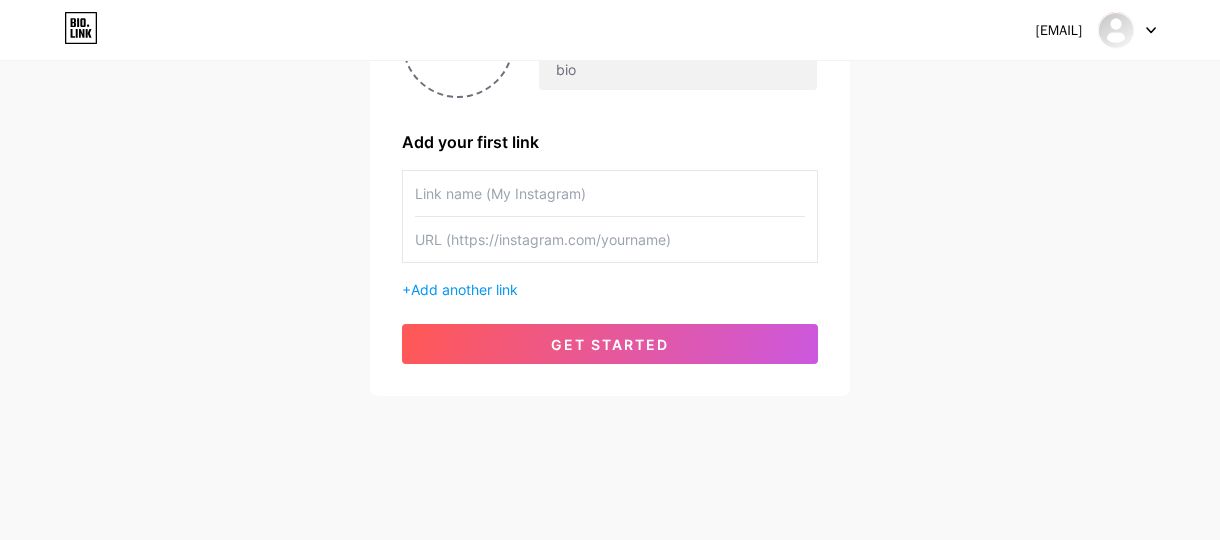 click at bounding box center [610, 193] 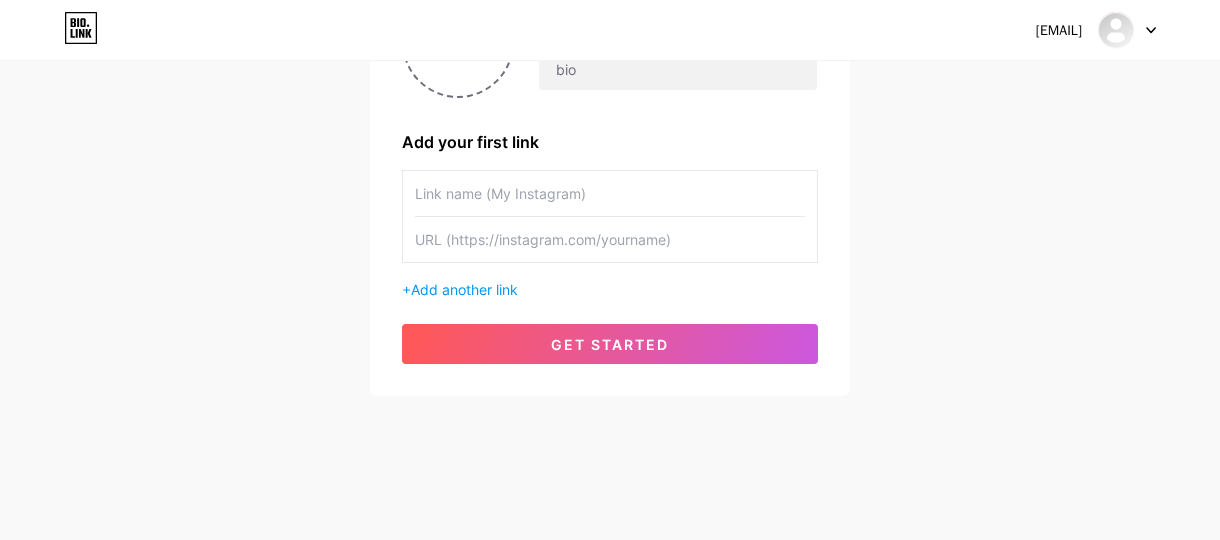paste on "https://www.instagram.com/[USERNAME]/" 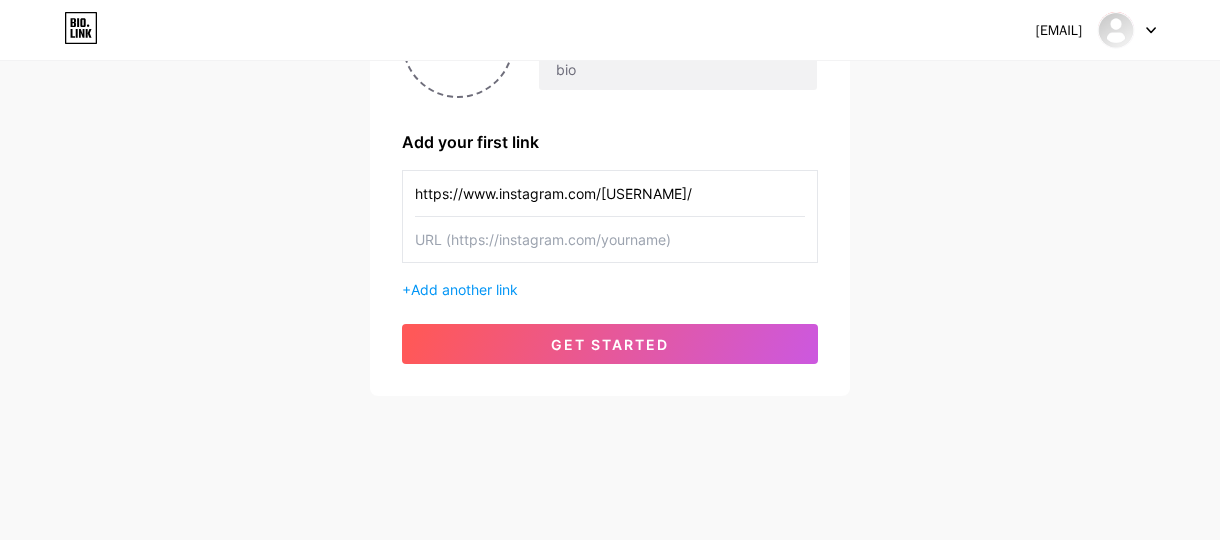 drag, startPoint x: 722, startPoint y: 192, endPoint x: 357, endPoint y: 194, distance: 365.0055 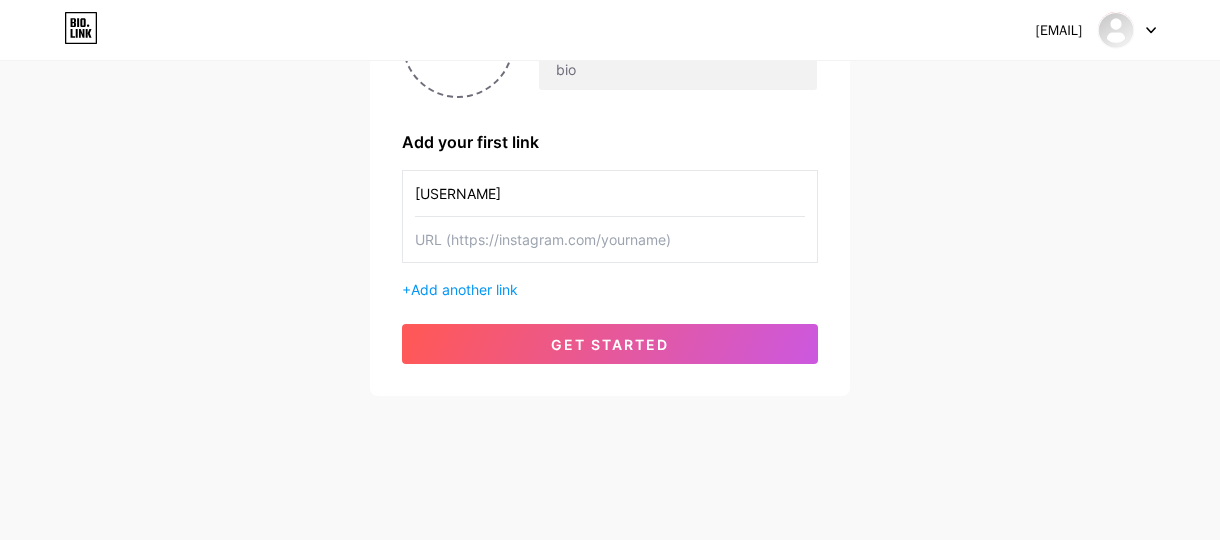 type on "[USERNAME]" 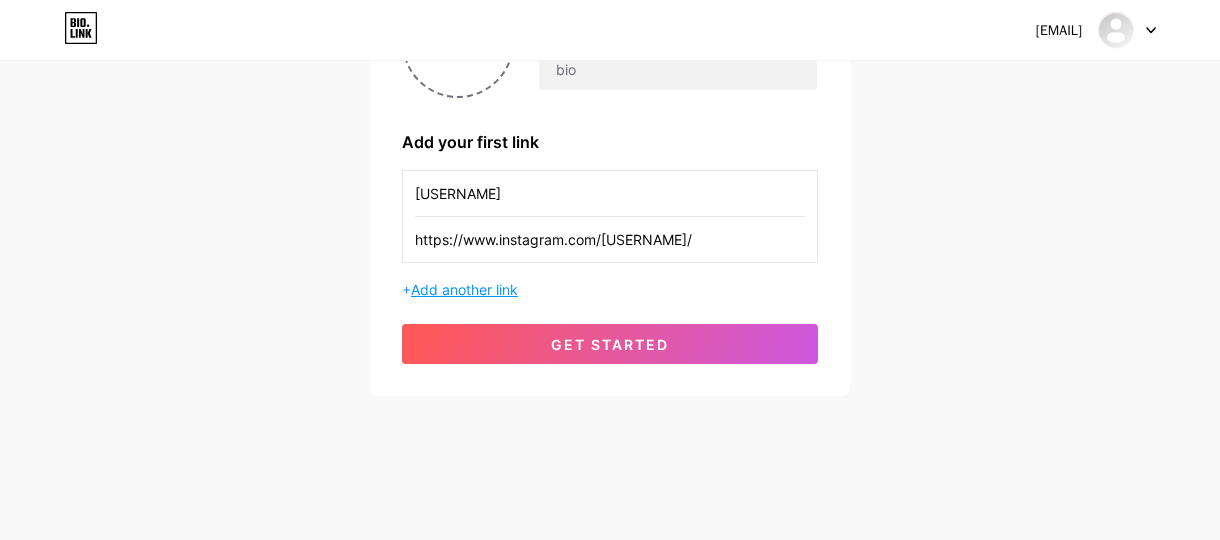 type on "https://www.instagram.com/[USERNAME]/" 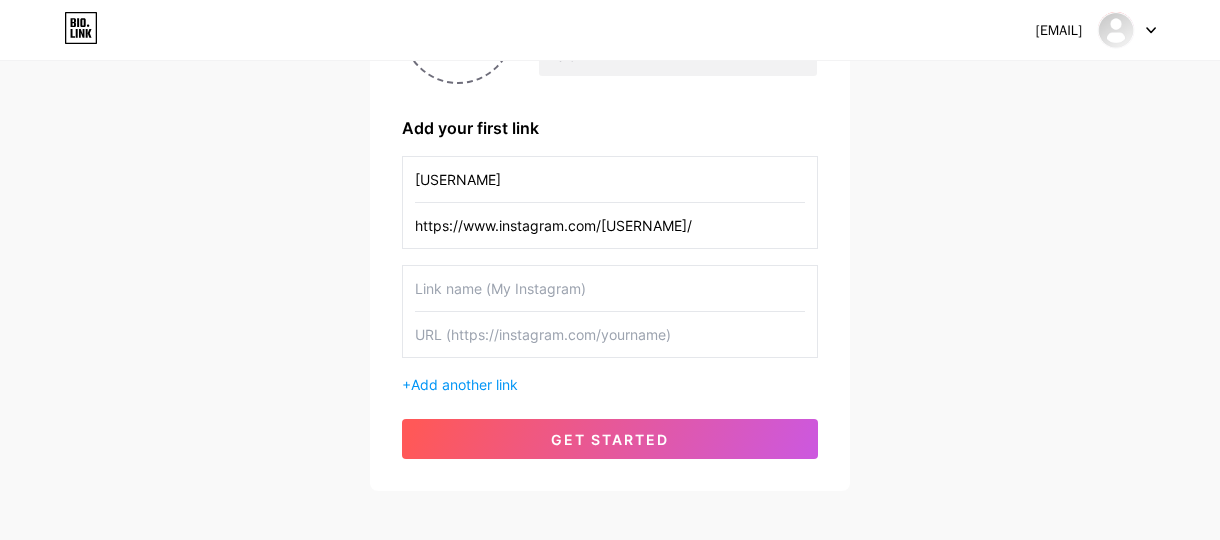 scroll, scrollTop: 300, scrollLeft: 0, axis: vertical 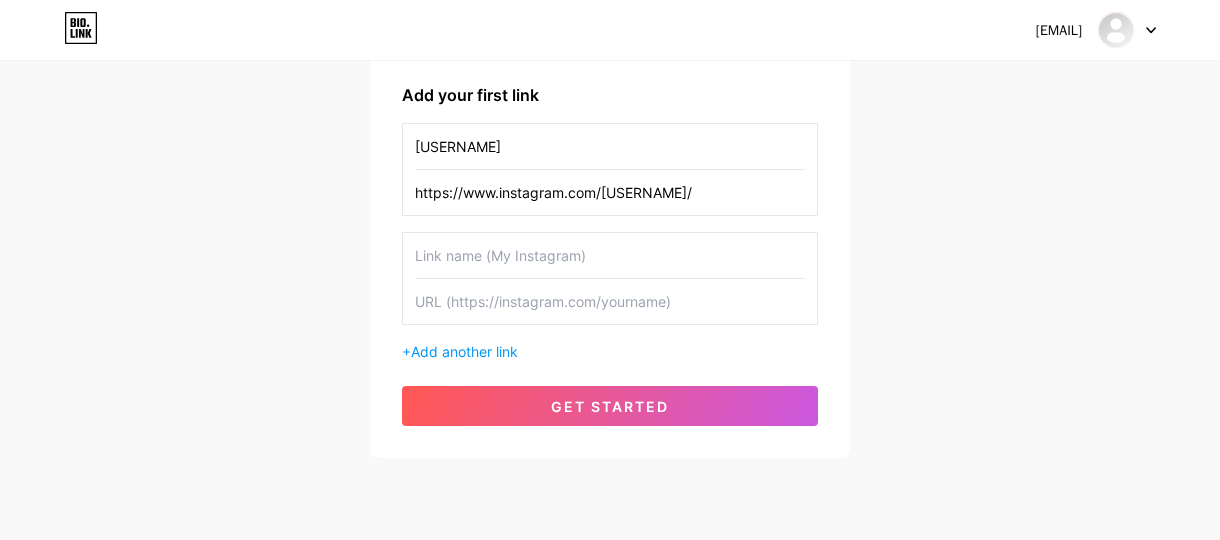 click at bounding box center (610, 146) 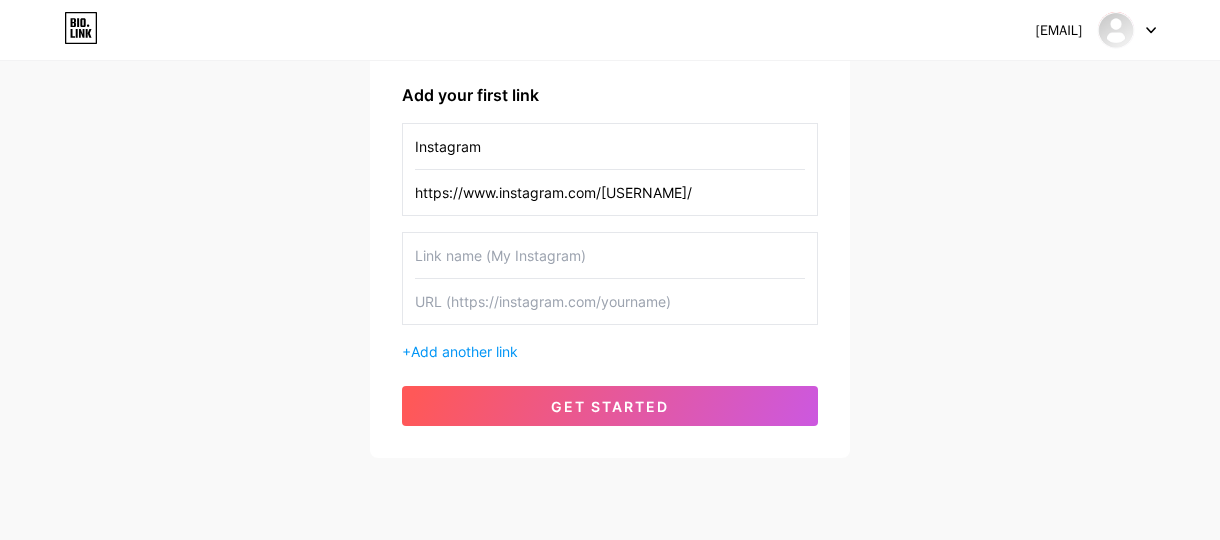 type on "Instagram" 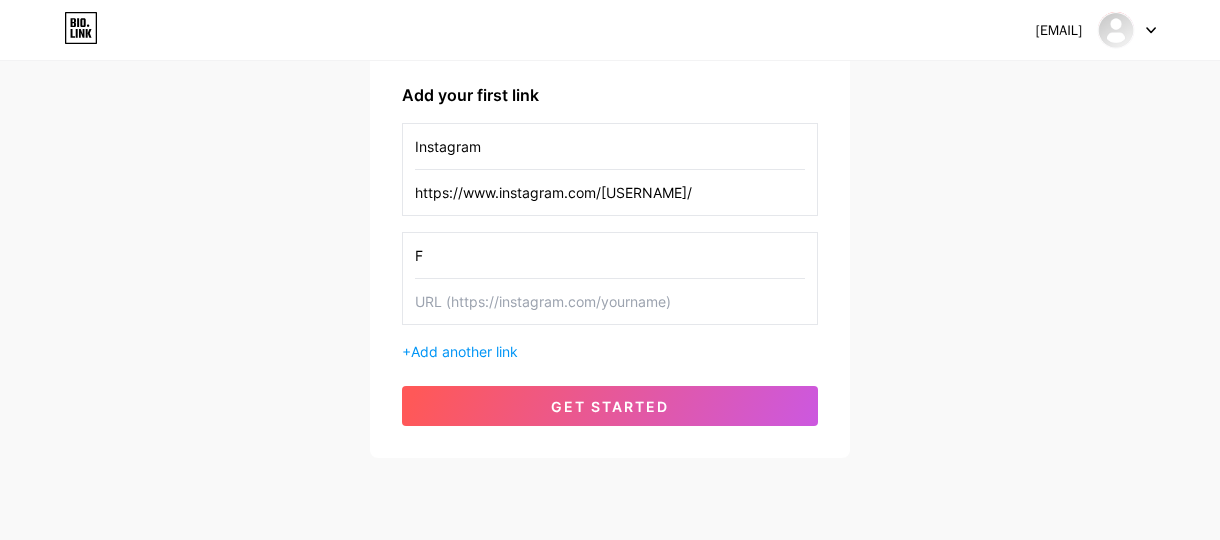 click on "Instagram https://www.instagram.com/[USERNAME]/" at bounding box center (610, 169) 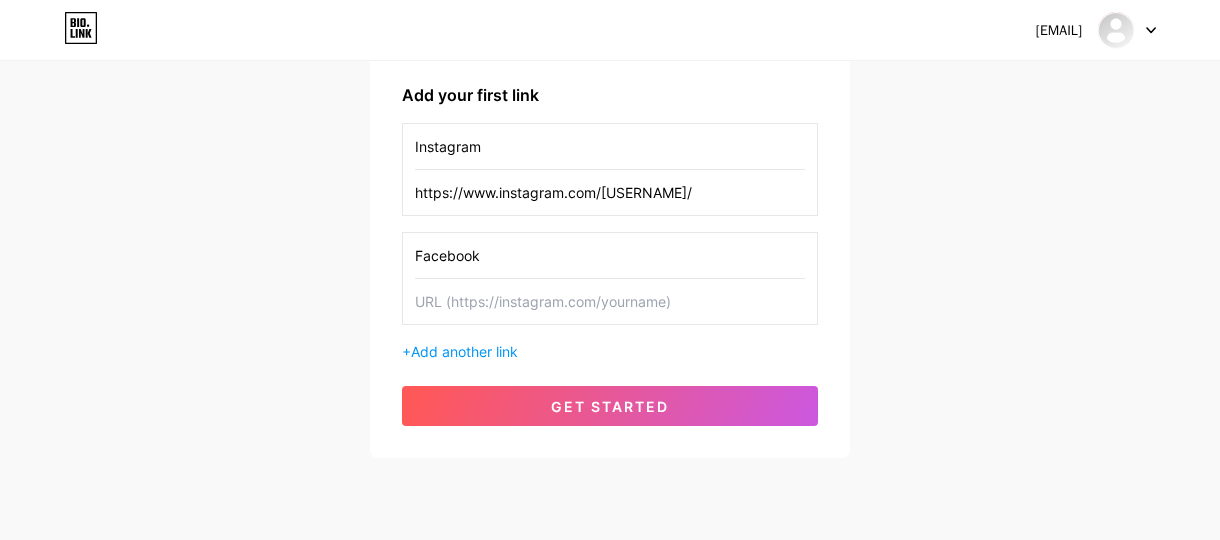 type on "Facebook" 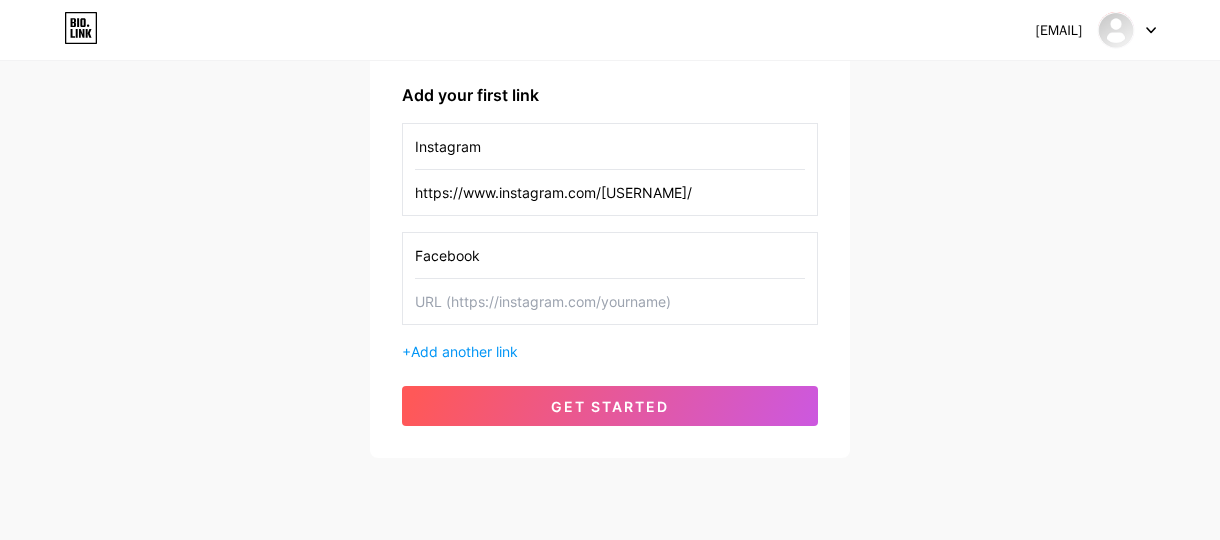 click at bounding box center (610, 146) 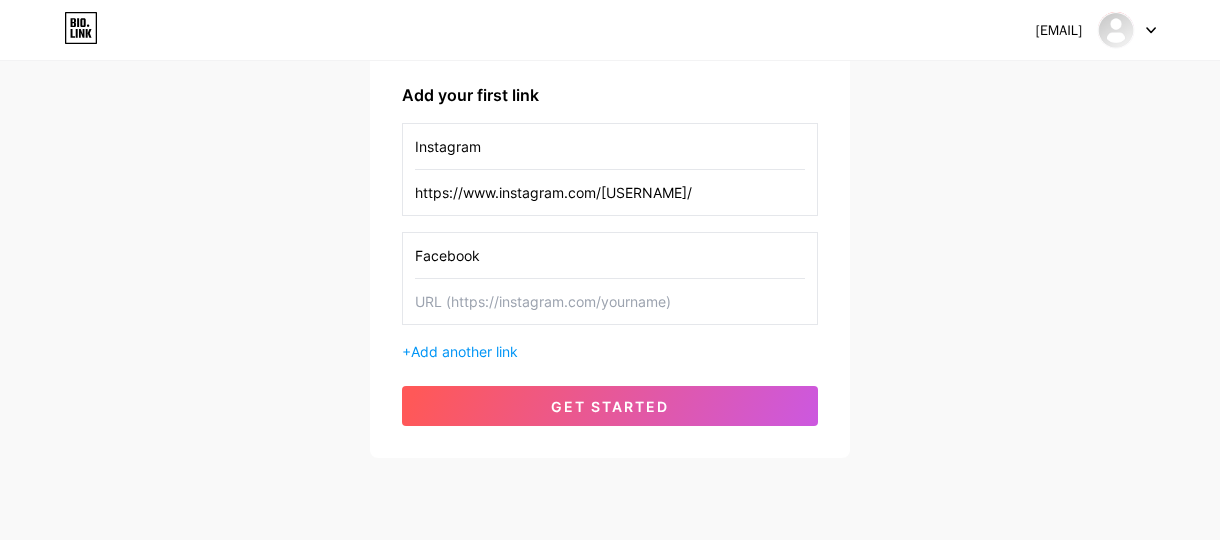 paste on "https://www.facebook.com/profile.php?id=[ID_STRING]" 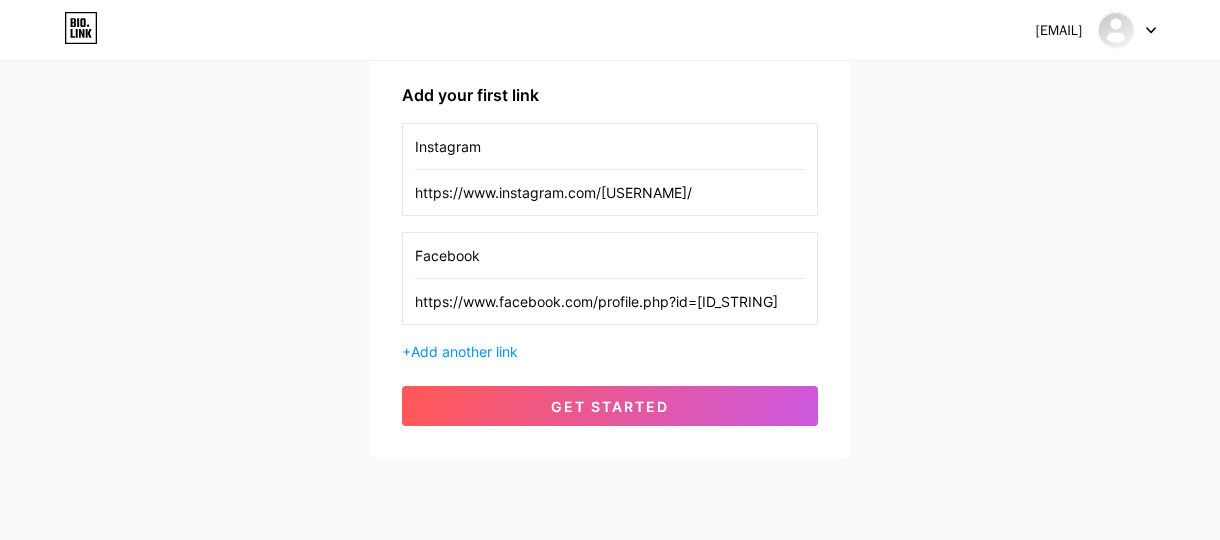 scroll, scrollTop: 0, scrollLeft: 20, axis: horizontal 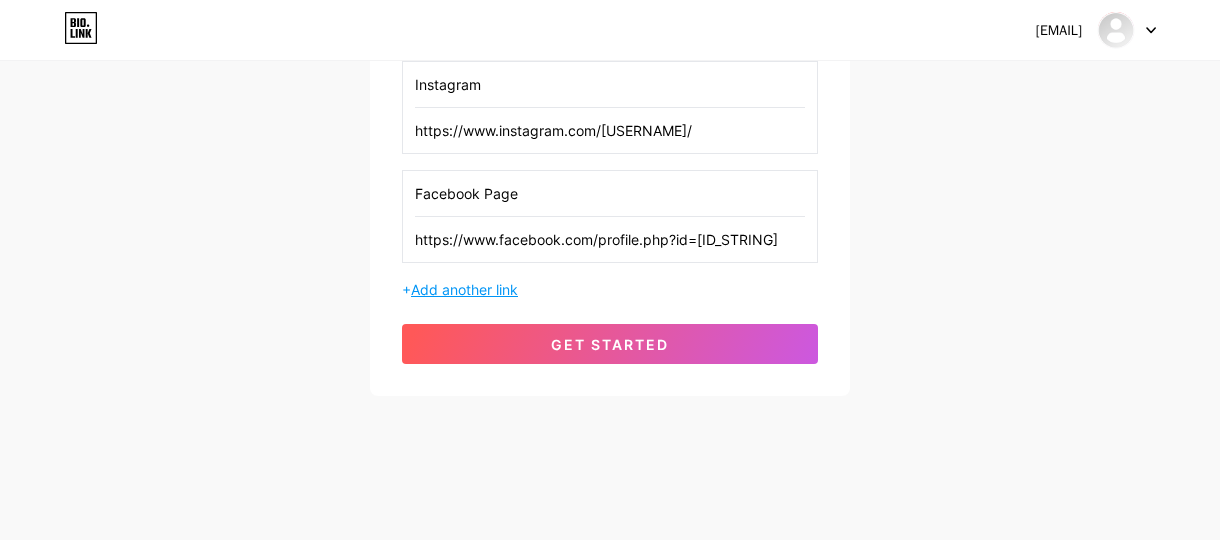 type on "Facebook Page" 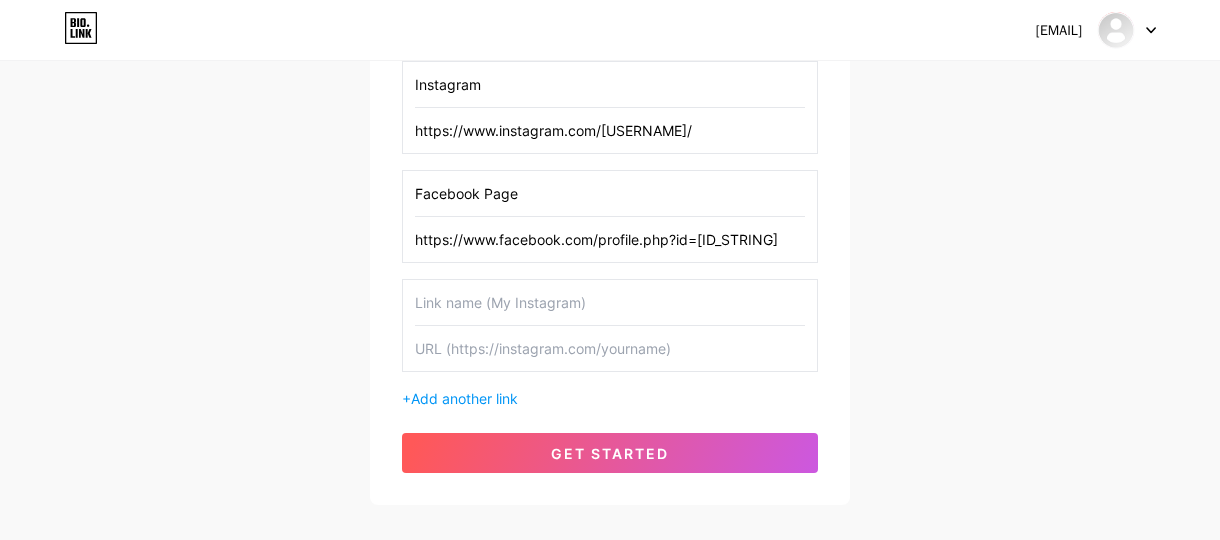 click at bounding box center [610, 84] 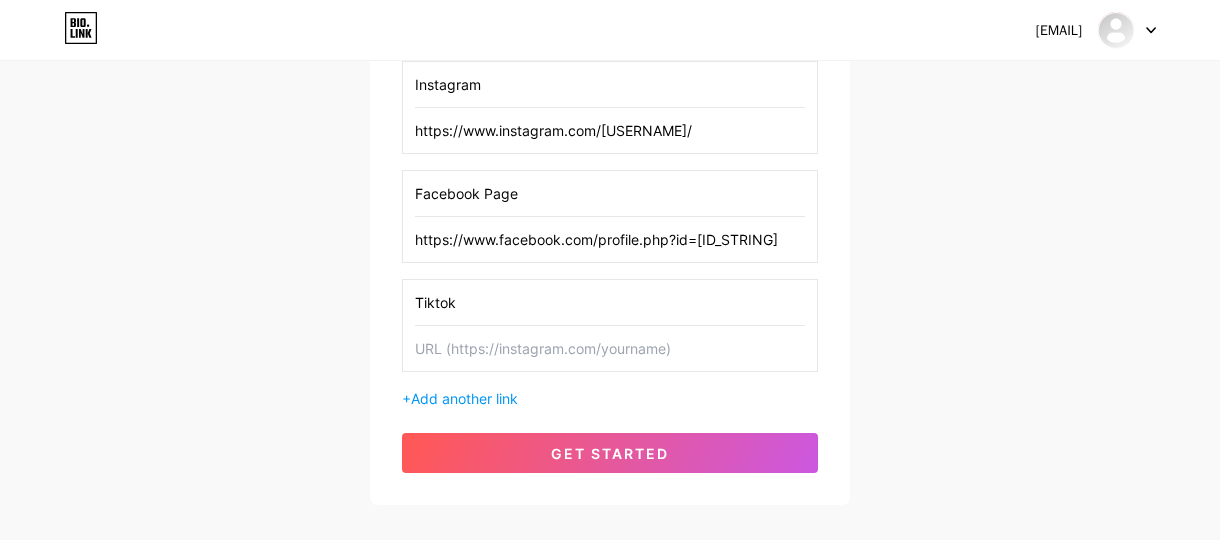 type on "Tiktok" 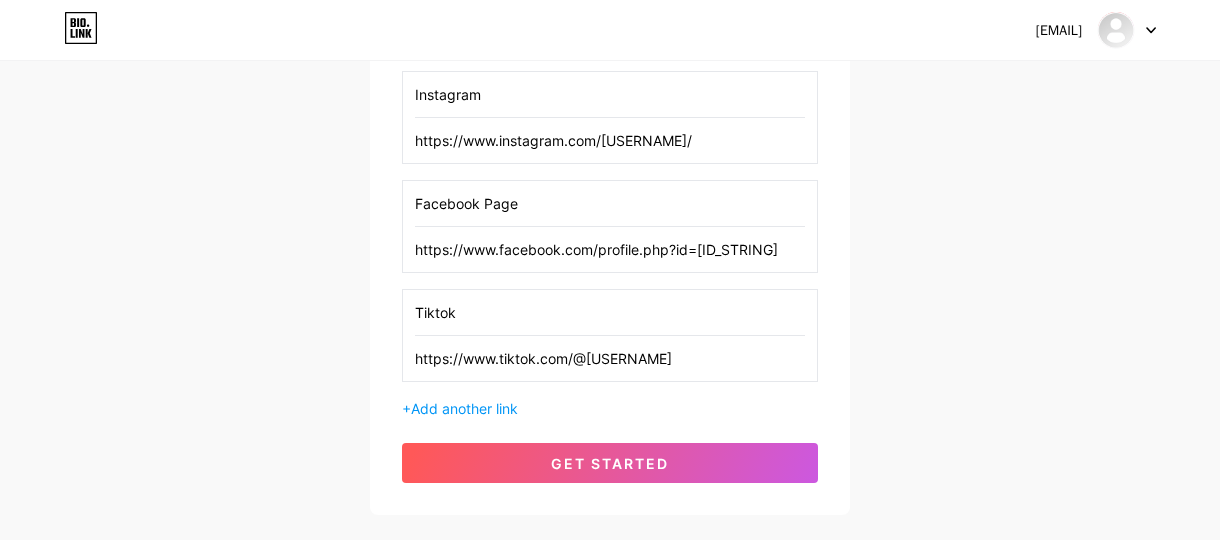 scroll, scrollTop: 471, scrollLeft: 0, axis: vertical 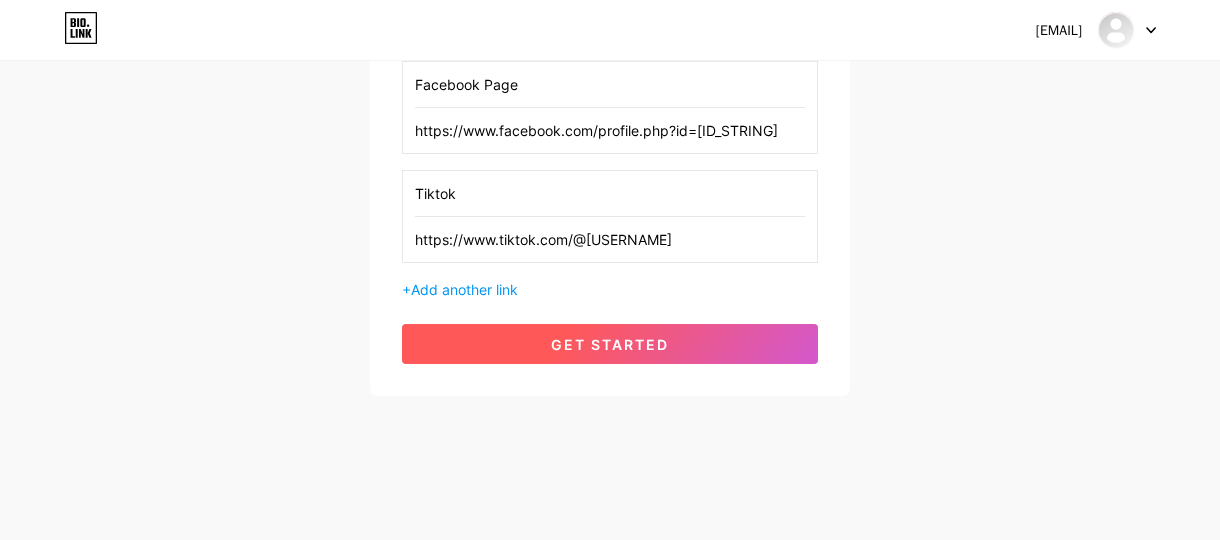 type on "https://www.tiktok.com/@[USERNAME]" 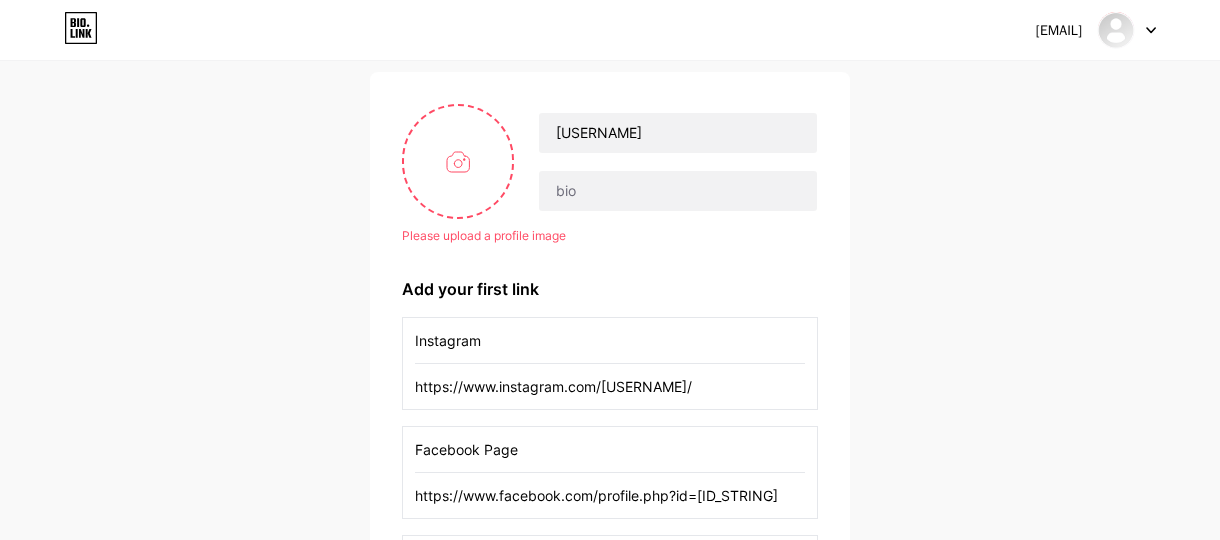 scroll, scrollTop: 97, scrollLeft: 0, axis: vertical 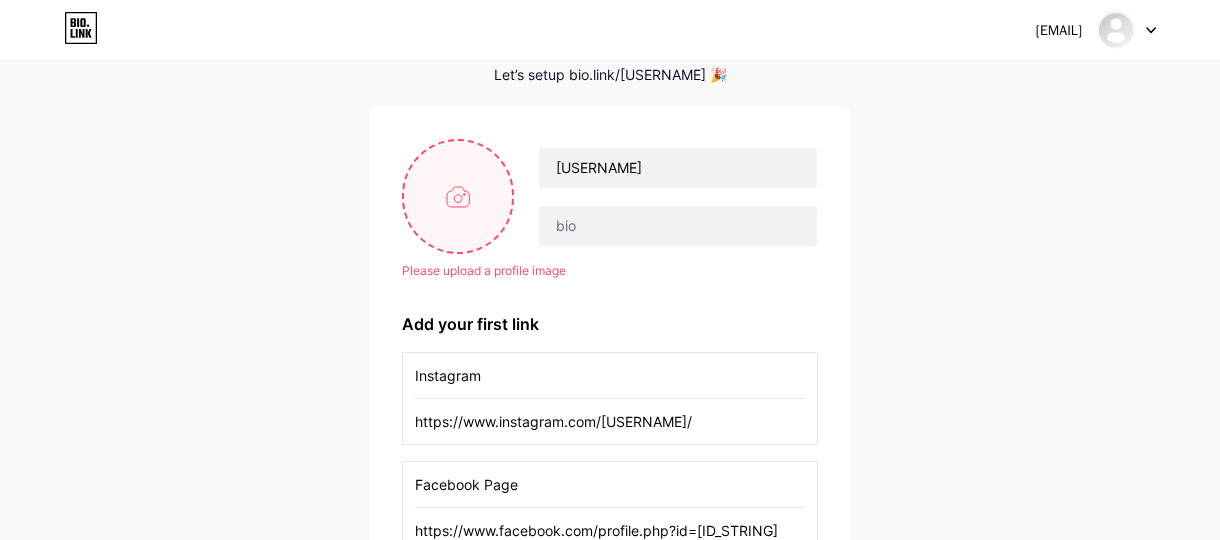 click at bounding box center (458, 196) 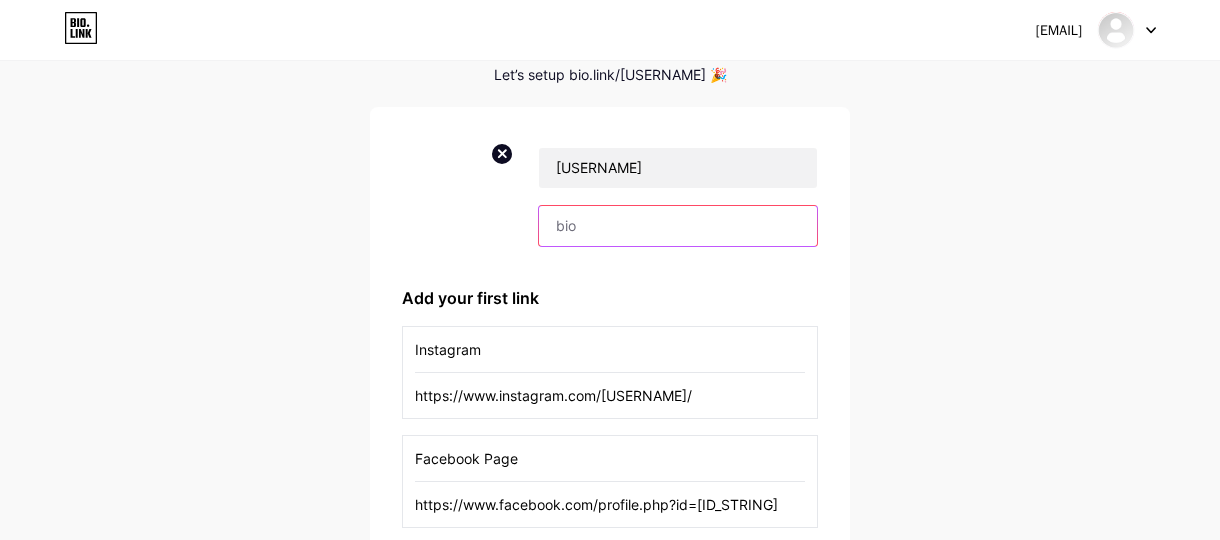 click at bounding box center (678, 226) 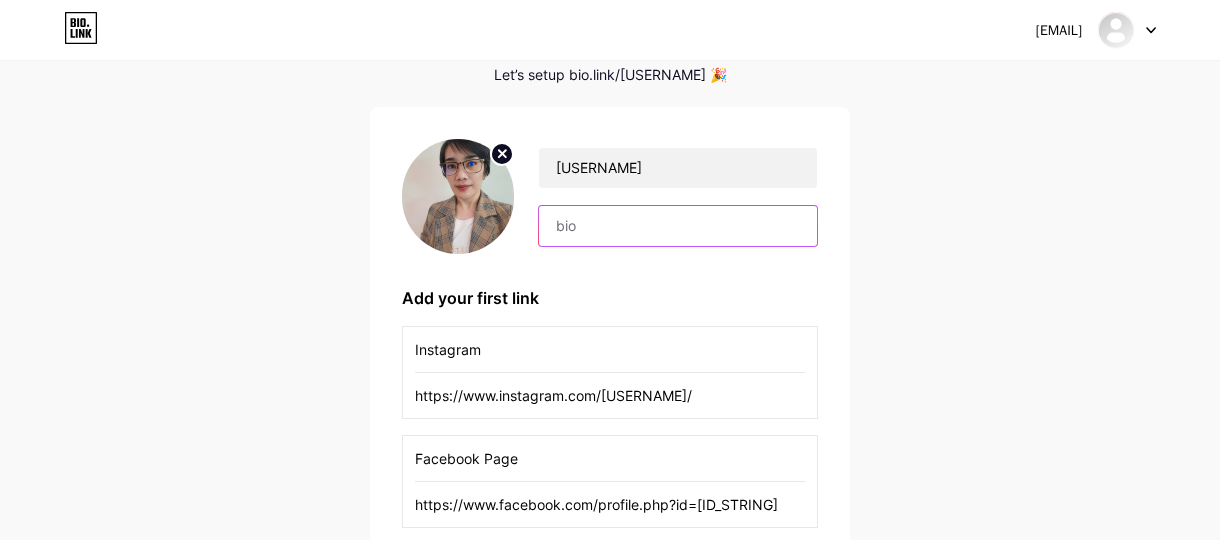paste on "[USERNAME] || Artillery PH Ambassador" 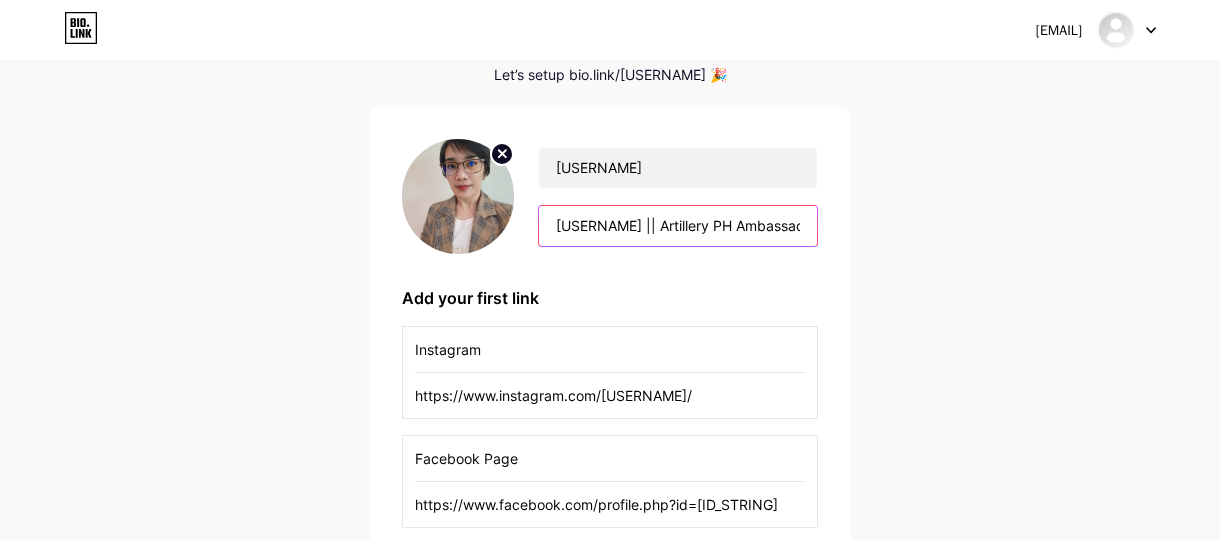 scroll, scrollTop: 0, scrollLeft: 52, axis: horizontal 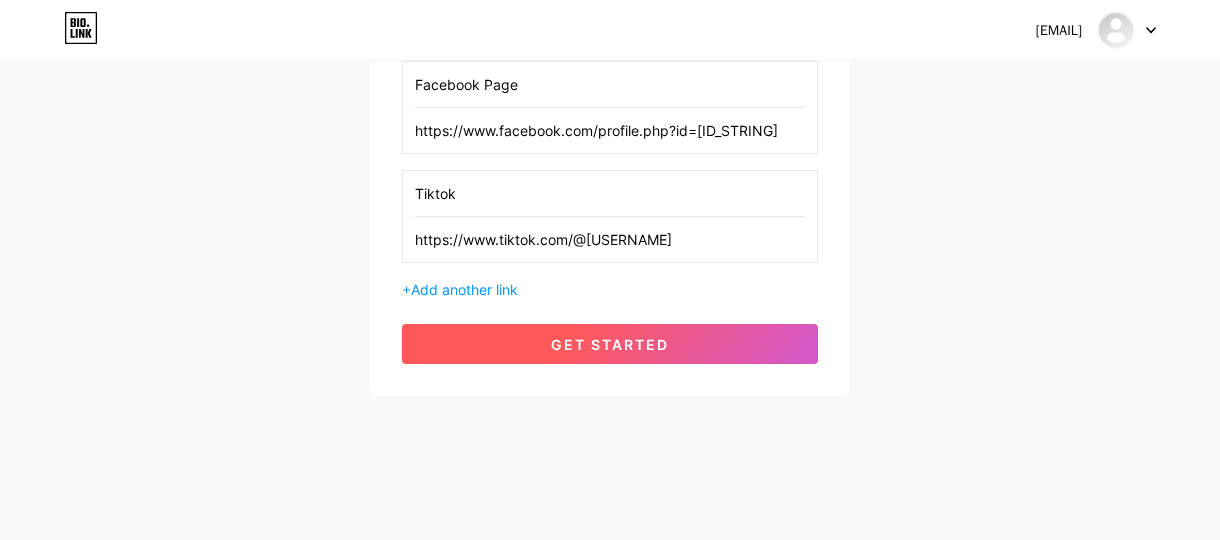 type on "[USERNAME] || Artillery PH Ambassador" 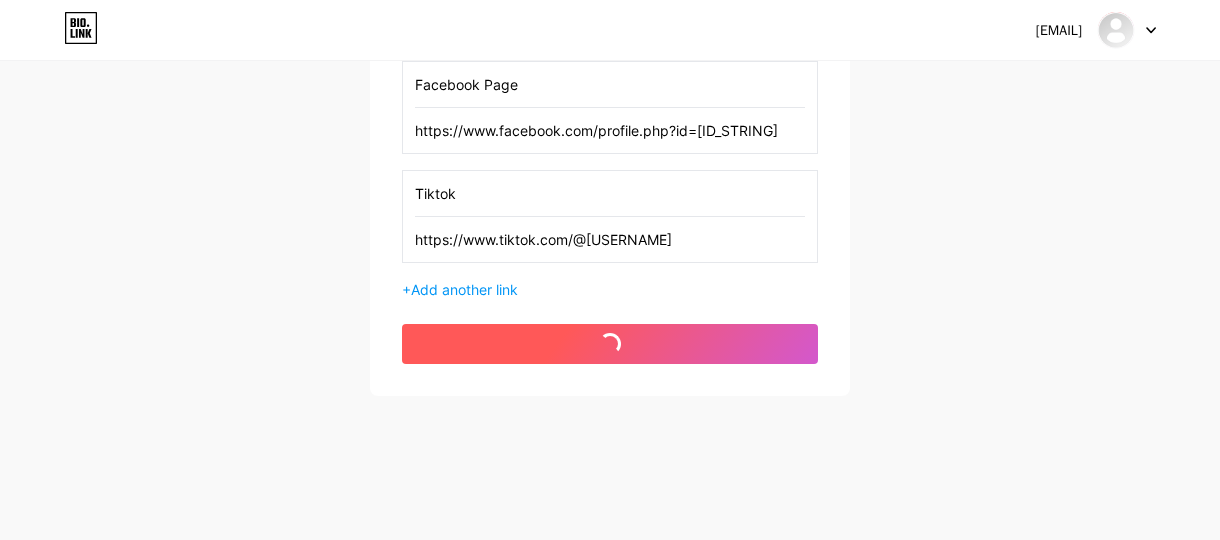 scroll, scrollTop: 0, scrollLeft: 0, axis: both 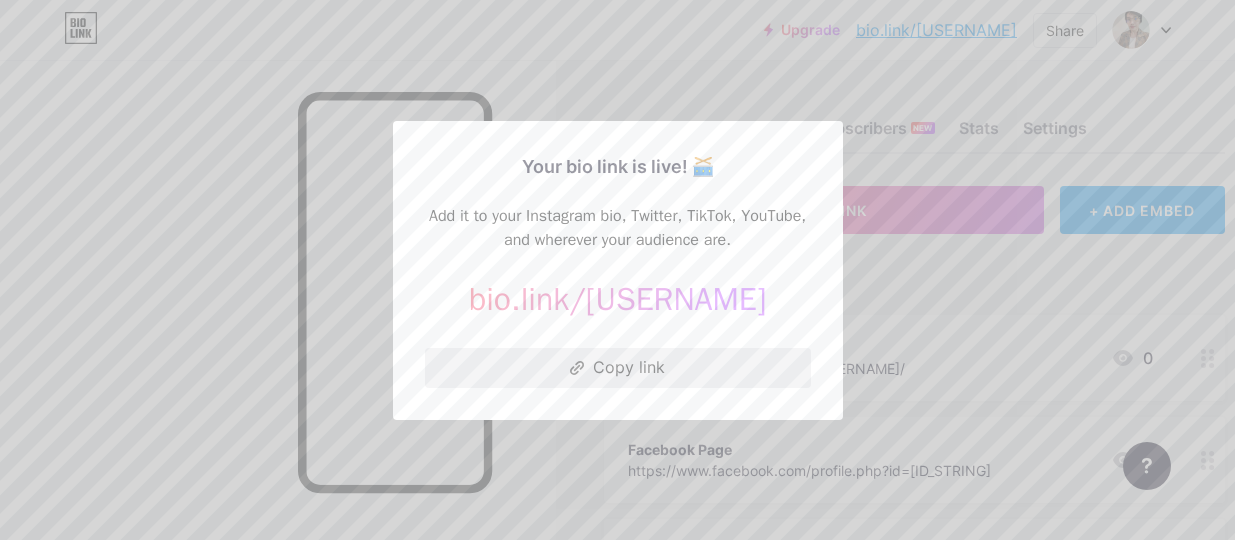click on "Copy link" at bounding box center [618, 368] 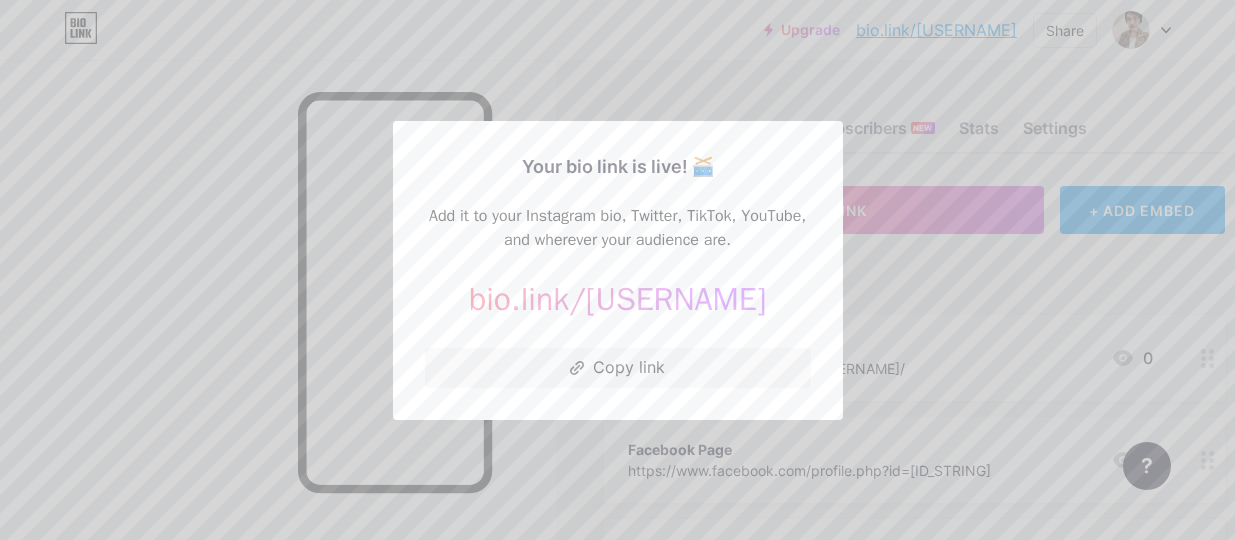 drag, startPoint x: 397, startPoint y: 36, endPoint x: 654, endPoint y: 29, distance: 257.0953 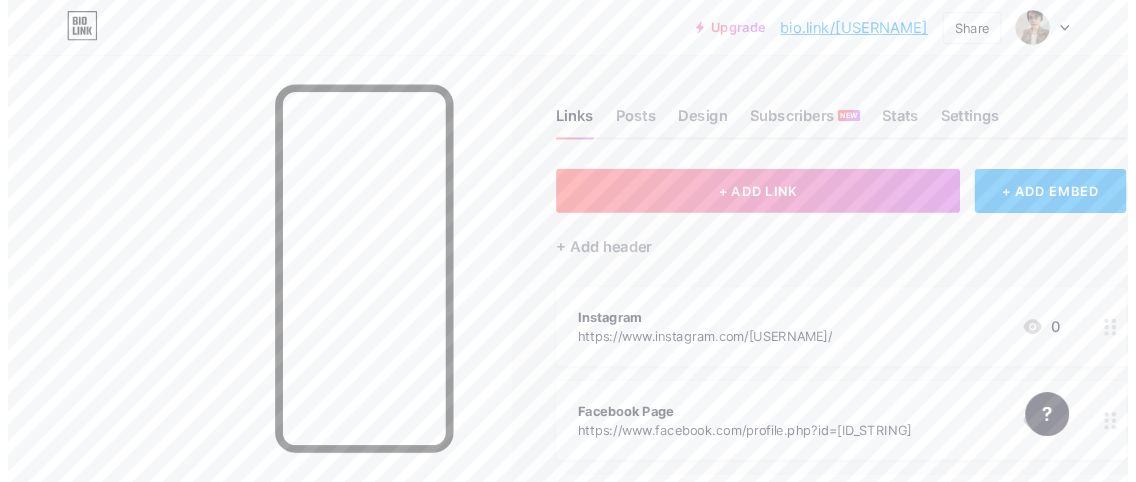 scroll, scrollTop: 0, scrollLeft: 0, axis: both 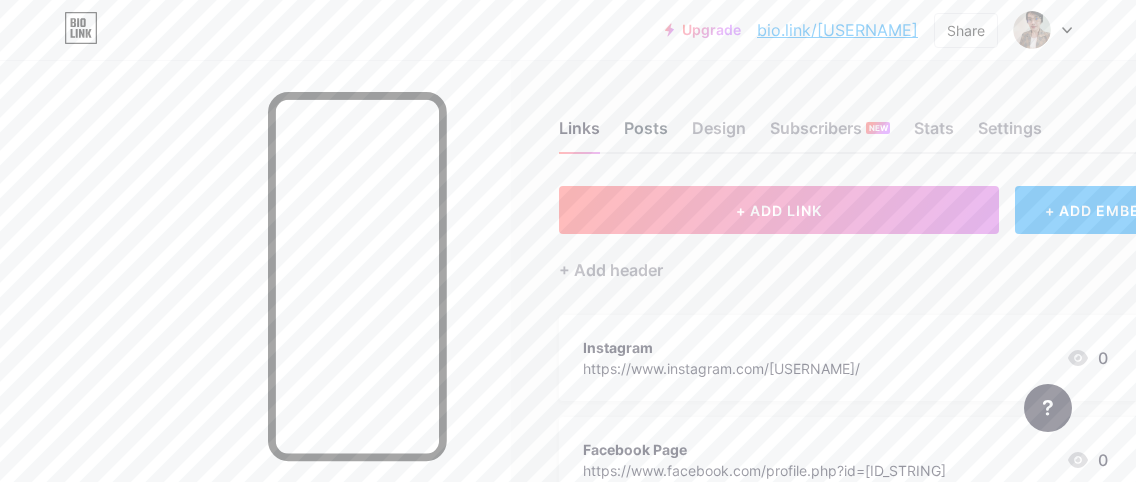 drag, startPoint x: 494, startPoint y: 8, endPoint x: 649, endPoint y: 125, distance: 194.20093 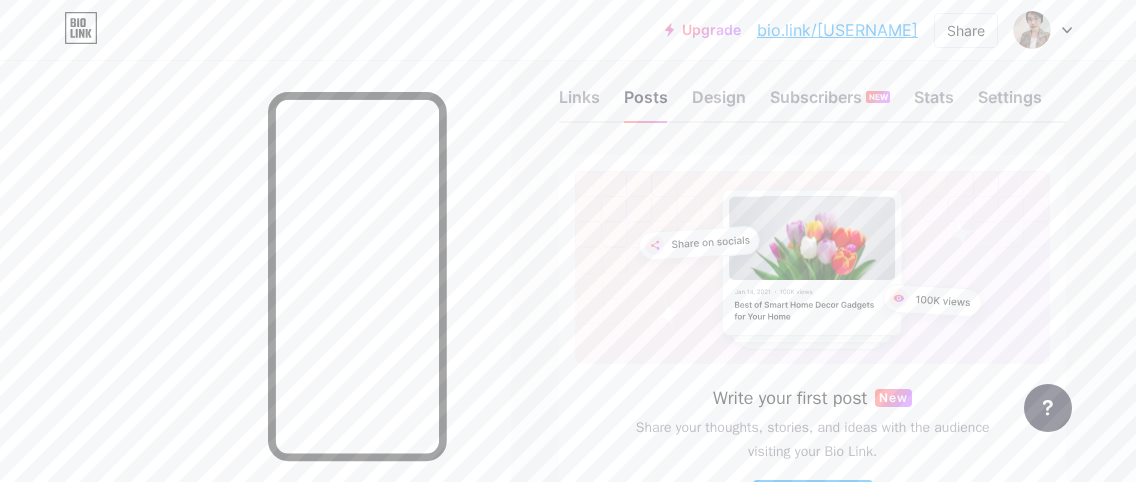 scroll, scrollTop: 0, scrollLeft: 0, axis: both 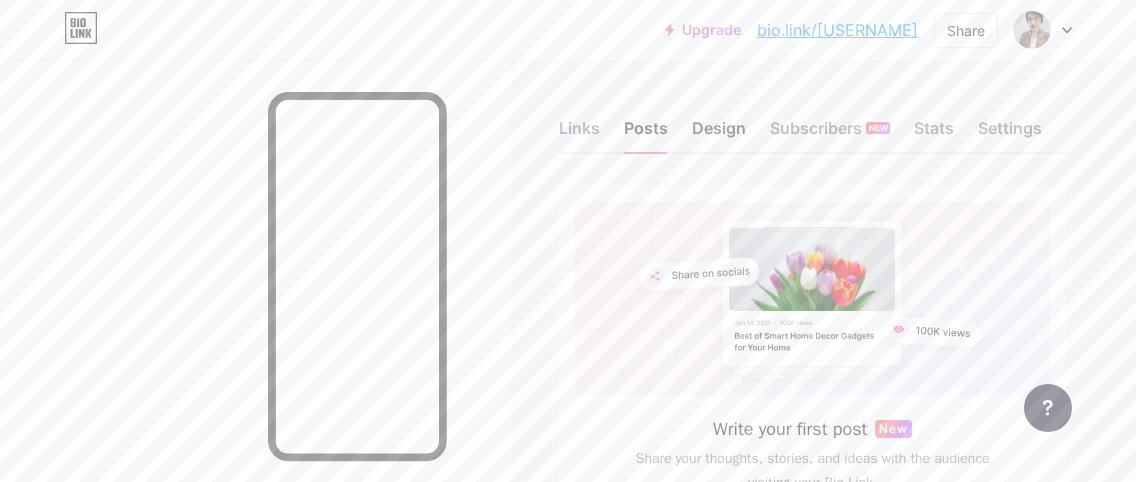 click on "Design" at bounding box center [719, 134] 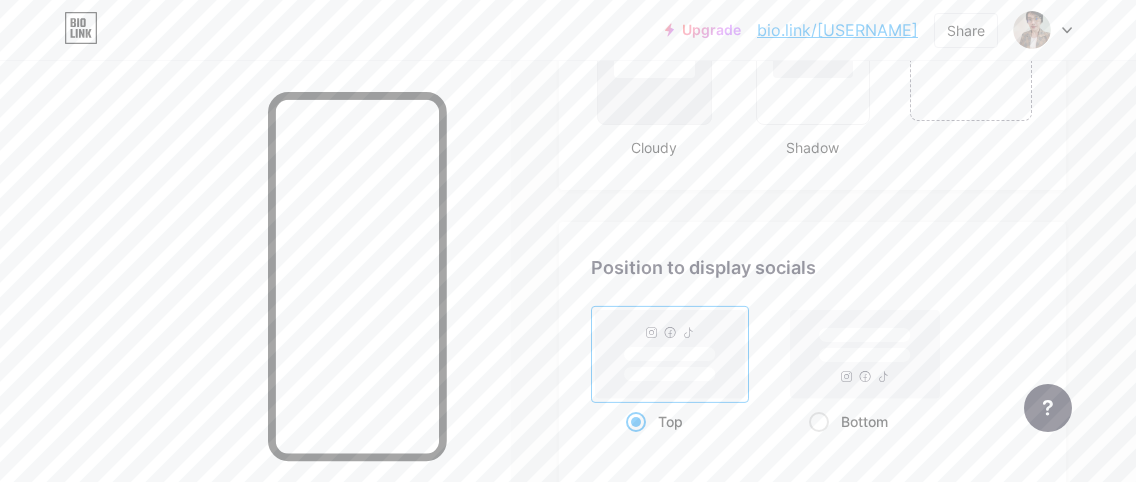 scroll, scrollTop: 2400, scrollLeft: 0, axis: vertical 